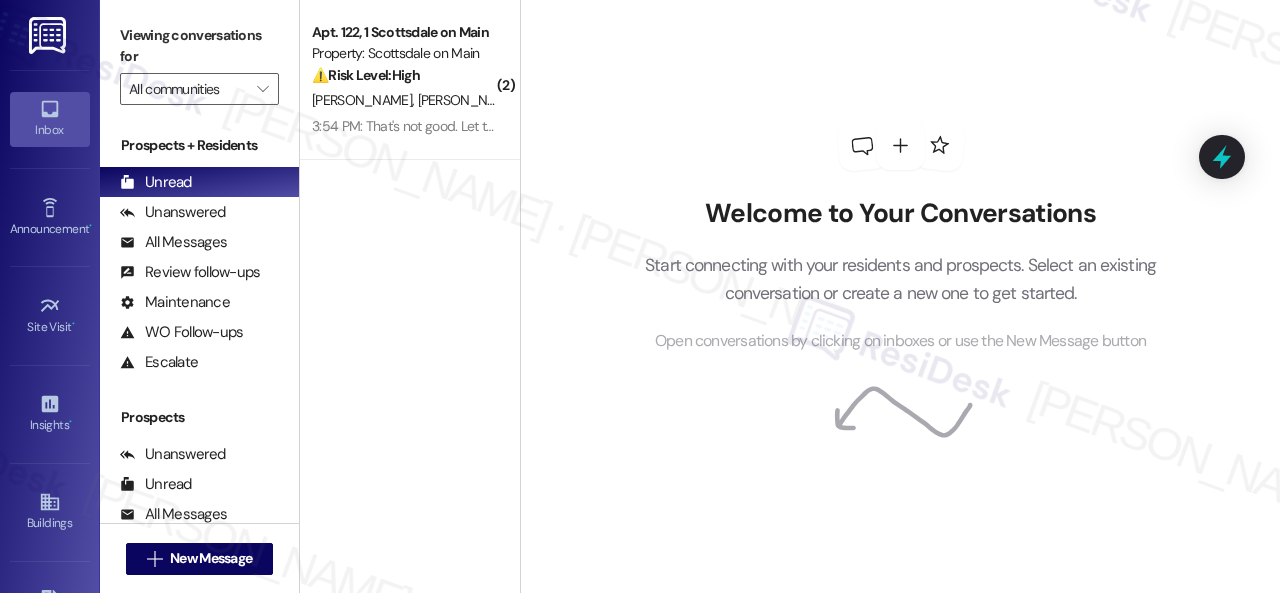scroll, scrollTop: 0, scrollLeft: 0, axis: both 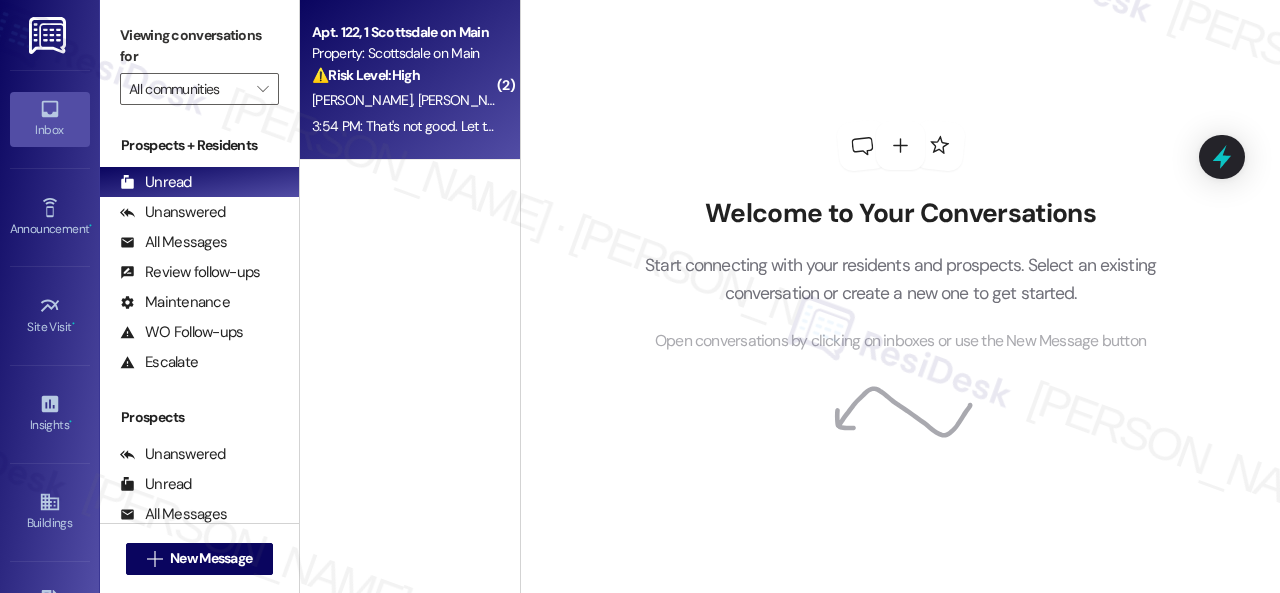 click on "Apt. 122, 1 Scottsdale on Main Property: Scottsdale on Main ⚠️  Risk Level:  High The resident reports a non-functioning AC unit. While not immediately life-threatening, this is an urgent maintenance issue, especially during hot weather, and impacts habitability." at bounding box center [404, 54] 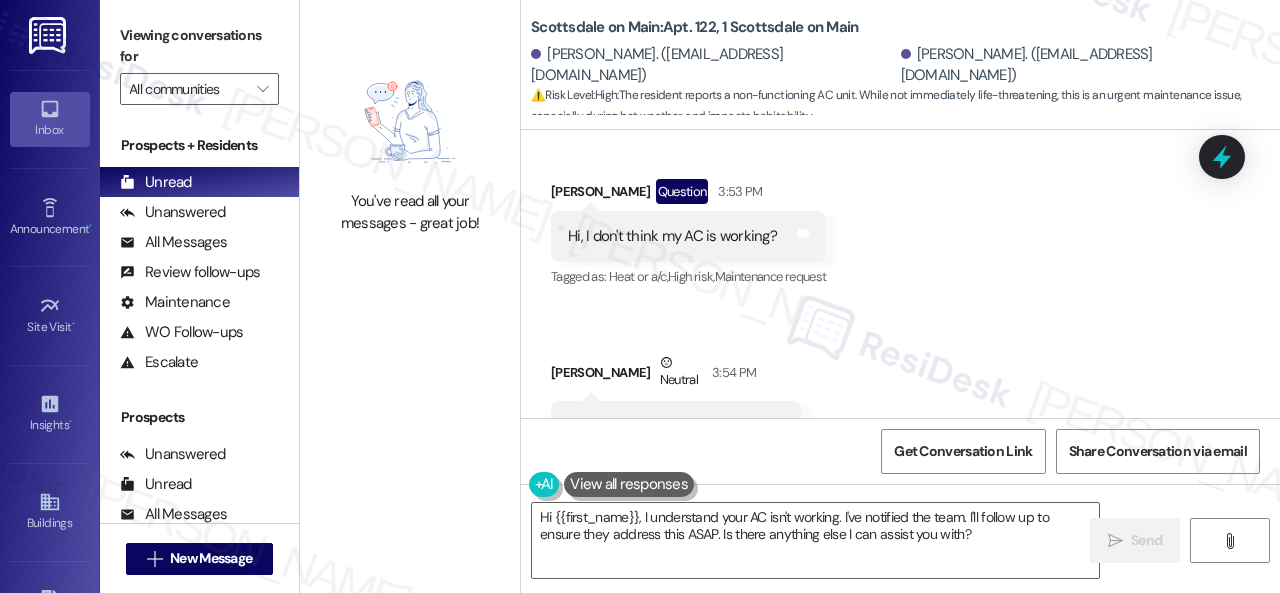 scroll, scrollTop: 5726, scrollLeft: 0, axis: vertical 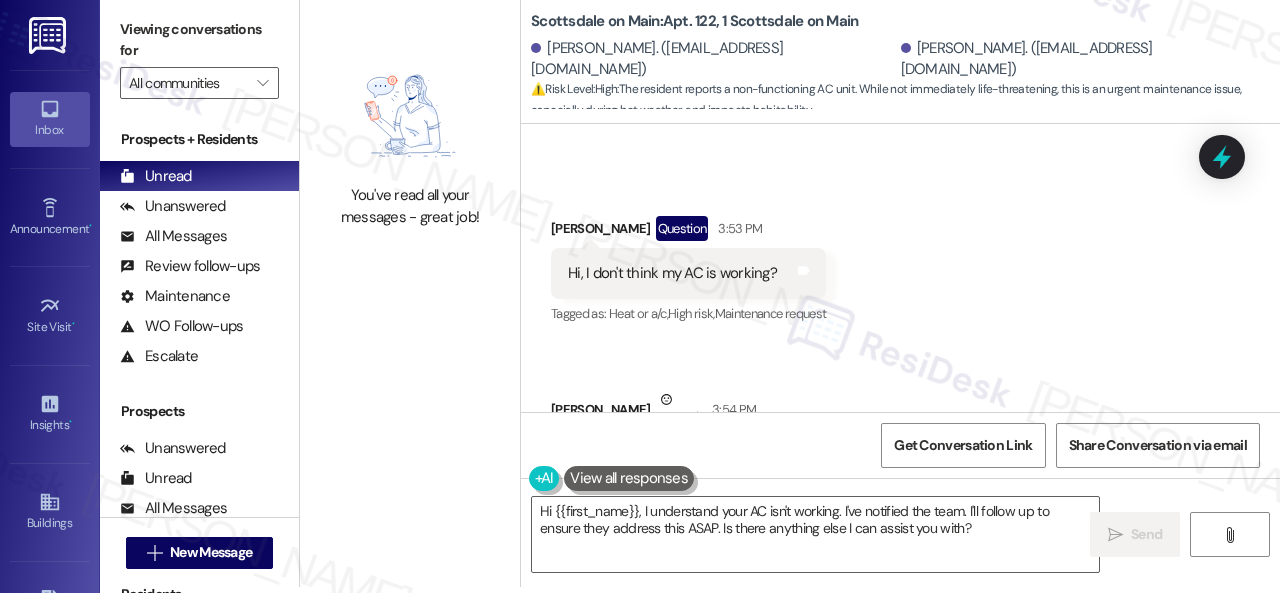 click on "Received via SMS Caitlynne Benninger Question 3:53 PM Hi, I don't think my AC is working?  Tags and notes Tagged as:   Heat or a/c ,  Click to highlight conversations about Heat or a/c High risk ,  Click to highlight conversations about High risk Maintenance request Click to highlight conversations about Maintenance request Received via SMS Patrick Benninger   Neutral 3:54 PM That's not good. Let them know! Tags and notes Tagged as:   Bad experience Click to highlight conversations about Bad experience" at bounding box center (900, 352) 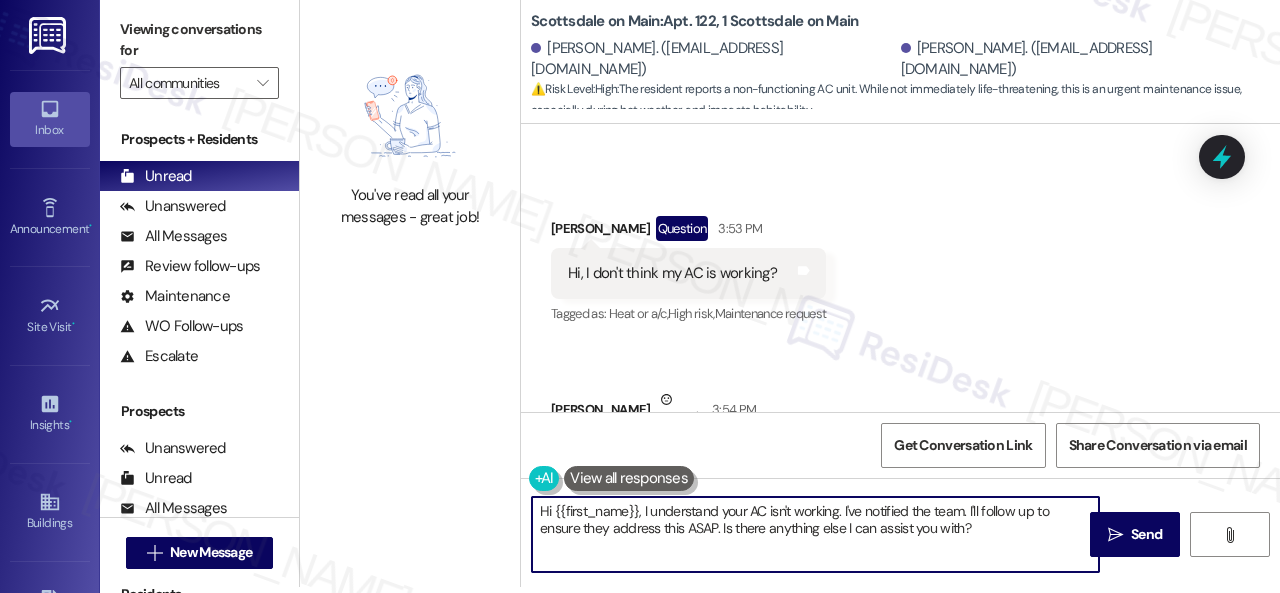 drag, startPoint x: 540, startPoint y: 508, endPoint x: 1116, endPoint y: 611, distance: 585.1367 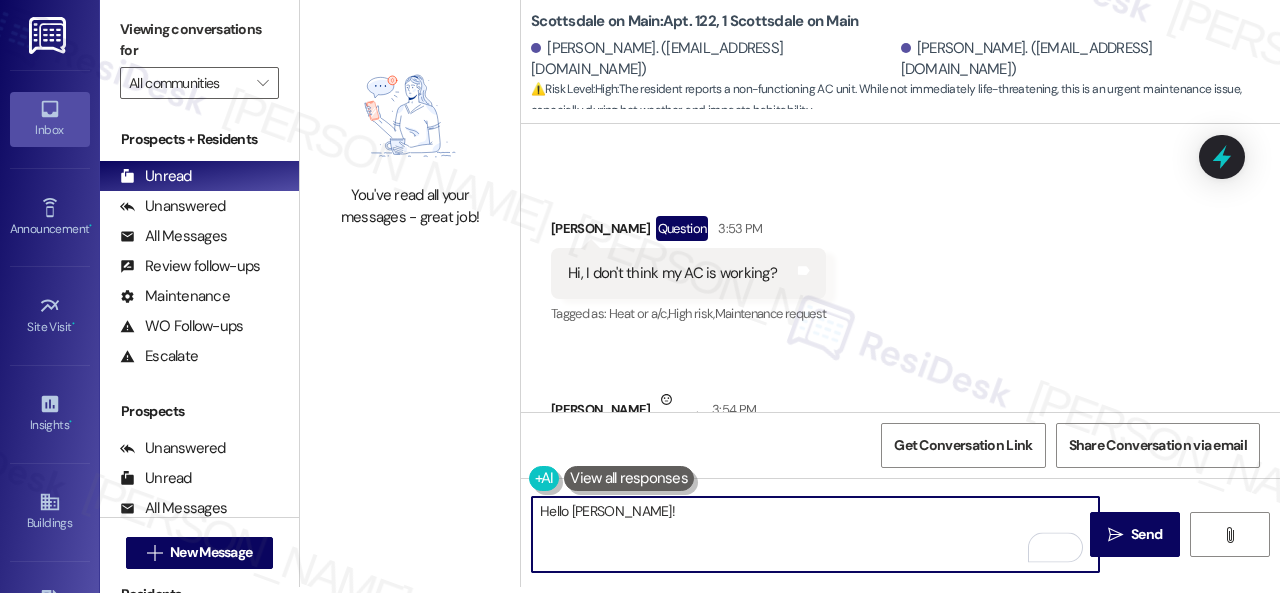 paste on "I'm sorry to hear about the AC issue. We apologize for any inconvenience this may have caused. Is there a work order for the issue already? If so, may I have the work order number so I can follow up with the site team? If not, I'll be happy to submit a work order on your behalf. Is your AC running but not blowing cold air, or is it not turning on at all? Any specific details or photos, if available, would be helpful. Also, can the maintenance team enter your apartment even if you are not home? Are there any pets they should be concerned about?" 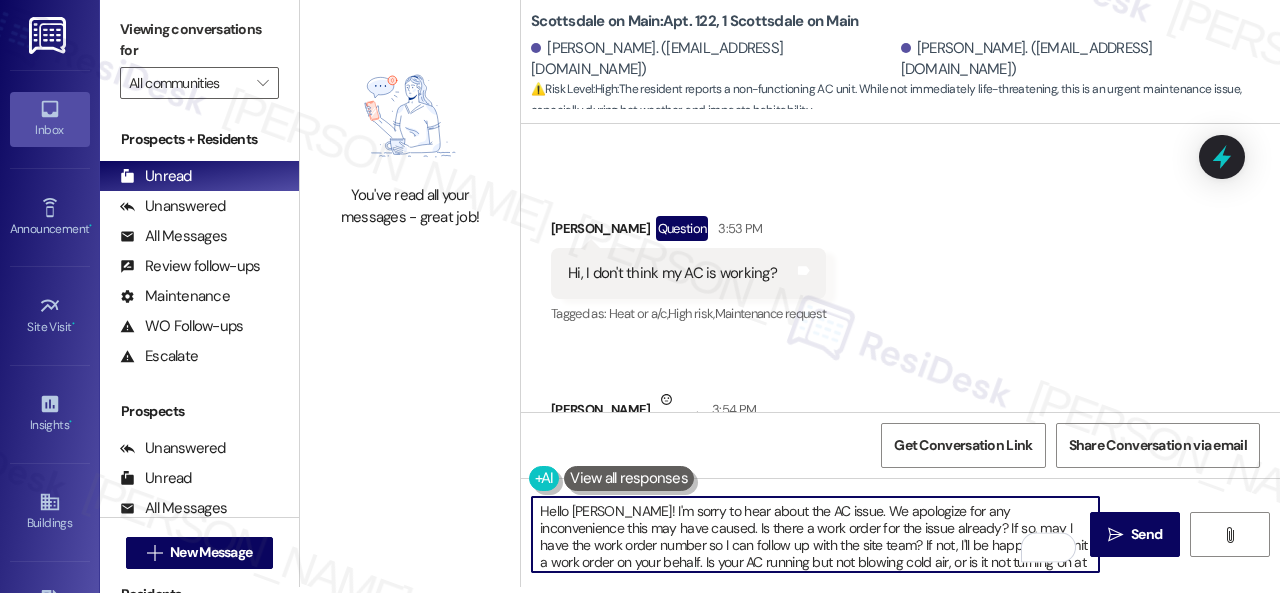 scroll, scrollTop: 50, scrollLeft: 0, axis: vertical 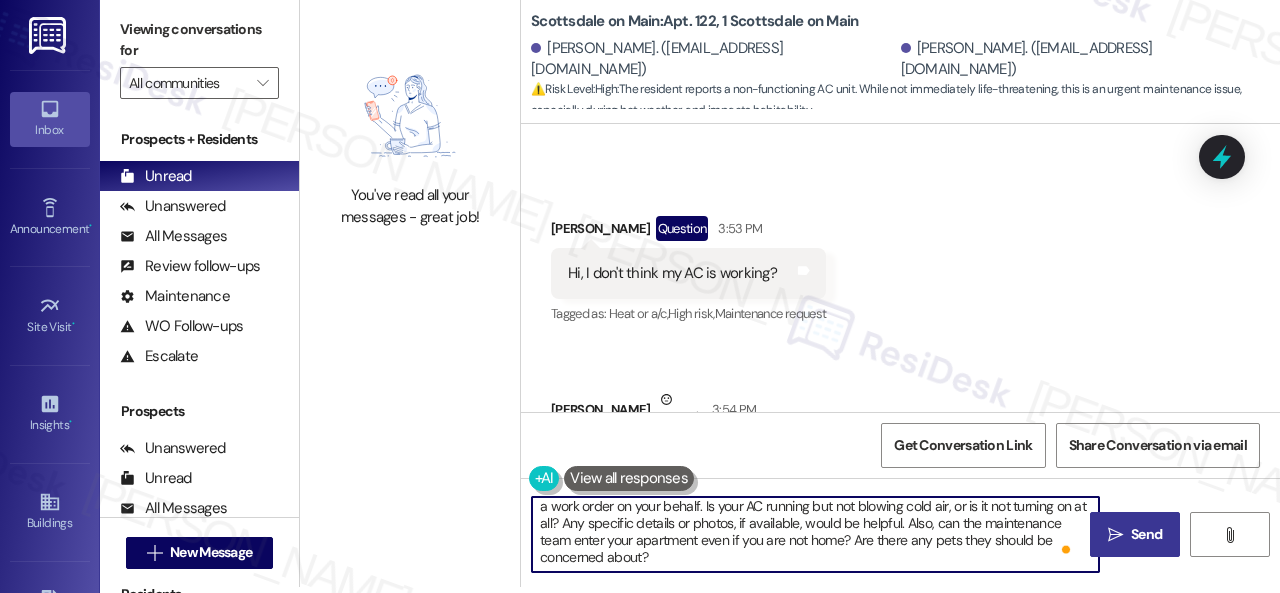 type on "Hello [PERSON_NAME]! I'm sorry to hear about the AC issue. We apologize for any inconvenience this may have caused. Is there a work order for the issue already? If so, may I have the work order number so I can follow up with the site team? If not, I'll be happy to submit a work order on your behalf. Is your AC running but not blowing cold air, or is it not turning on at all? Any specific details or photos, if available, would be helpful. Also, can the maintenance team enter your apartment even if you are not home? Are there any pets they should be concerned about?" 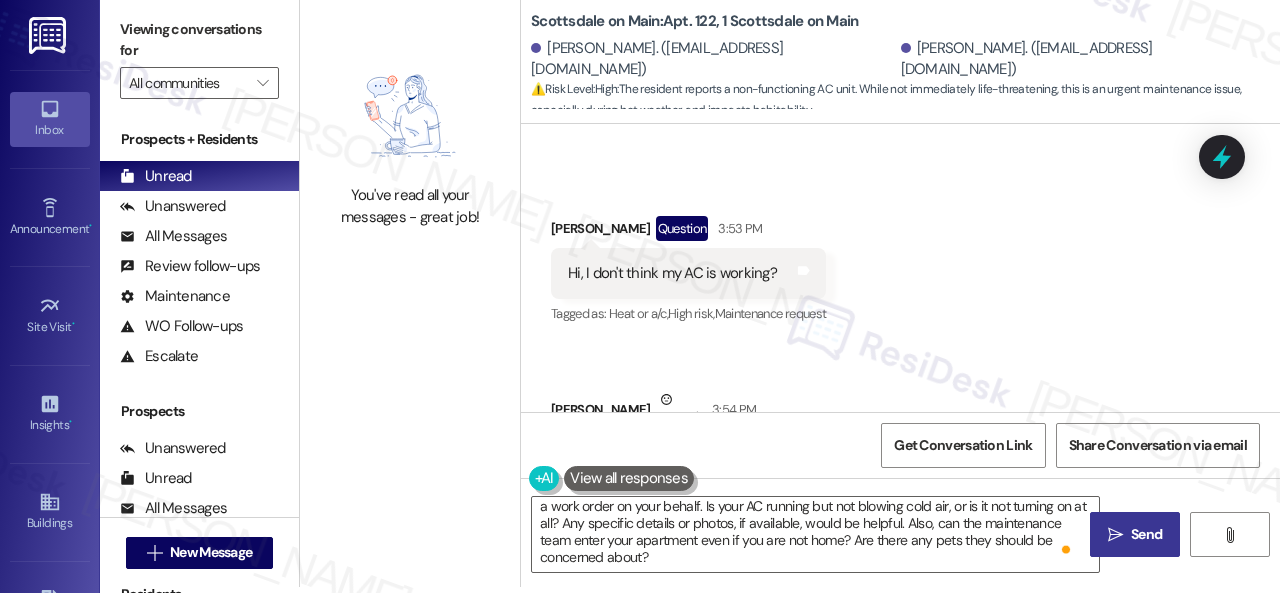 click on "" at bounding box center [1115, 535] 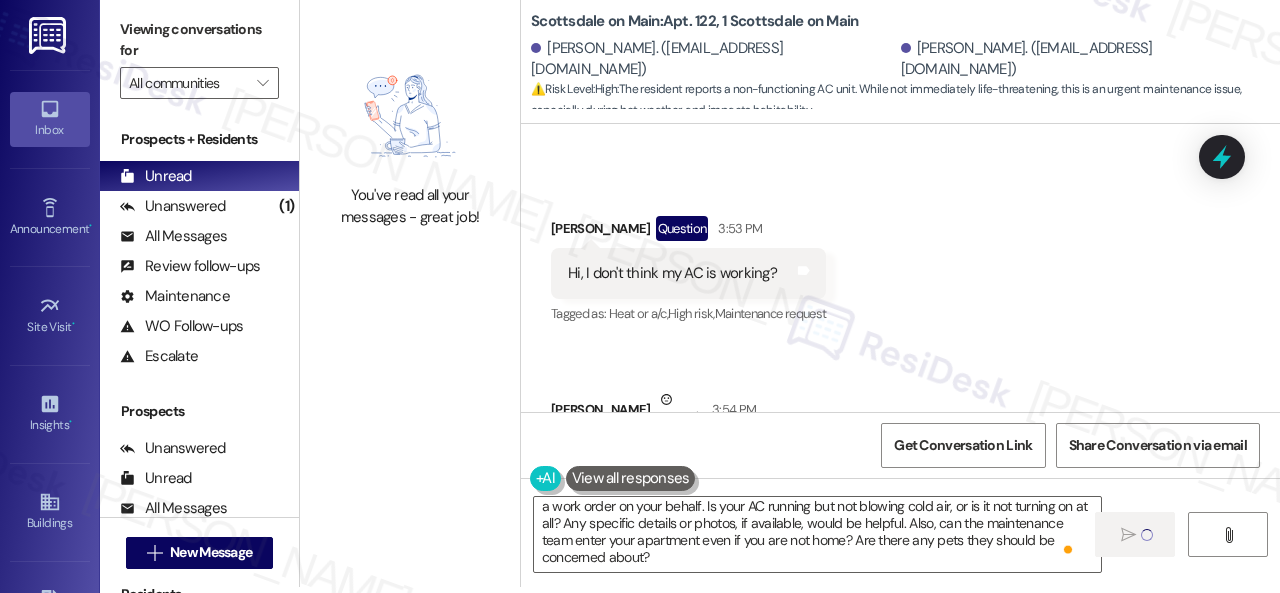 type 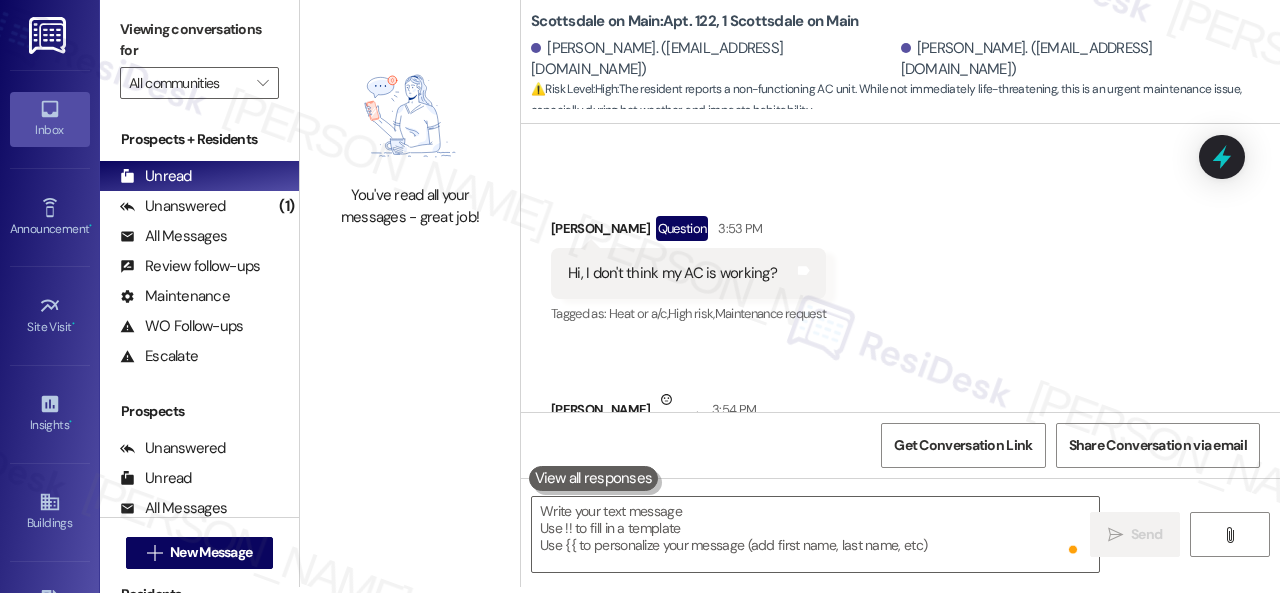 scroll, scrollTop: 0, scrollLeft: 0, axis: both 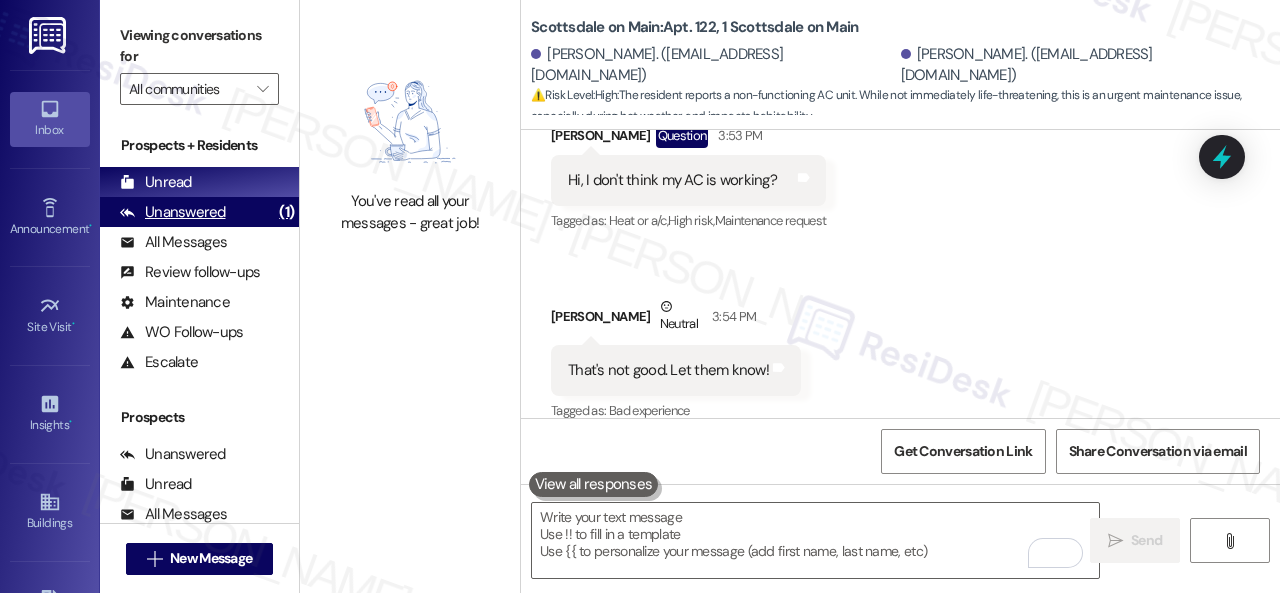 click on "Unanswered" at bounding box center [173, 212] 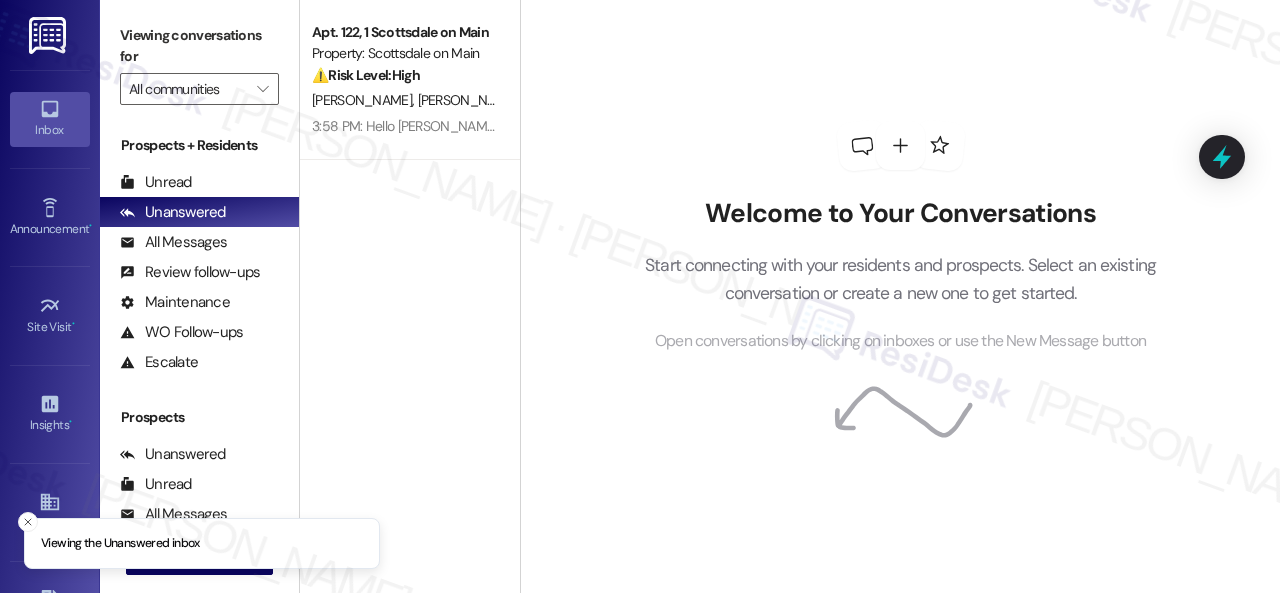 scroll, scrollTop: 0, scrollLeft: 0, axis: both 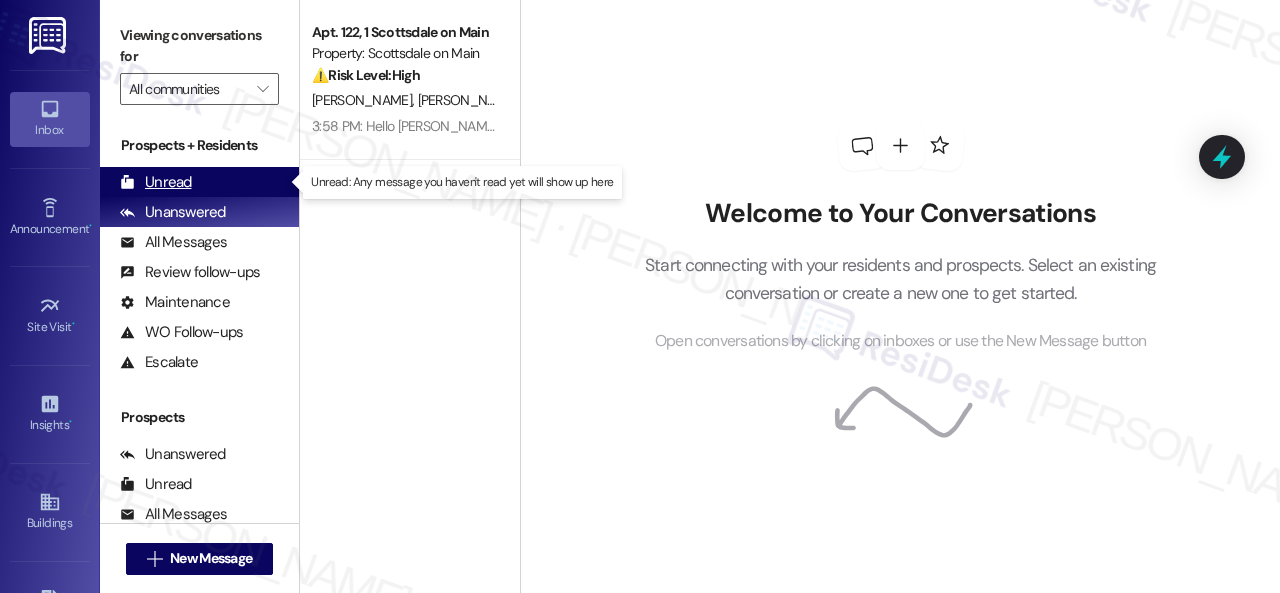 click on "Unread" at bounding box center [156, 182] 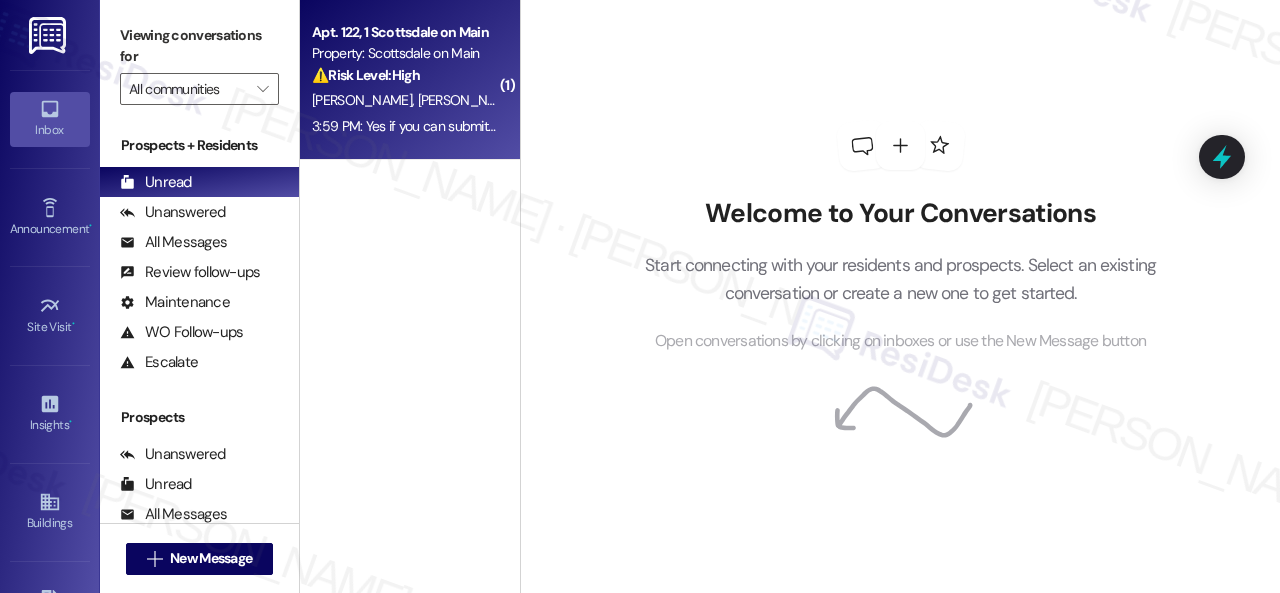 click on "[PERSON_NAME] [PERSON_NAME]" at bounding box center (404, 100) 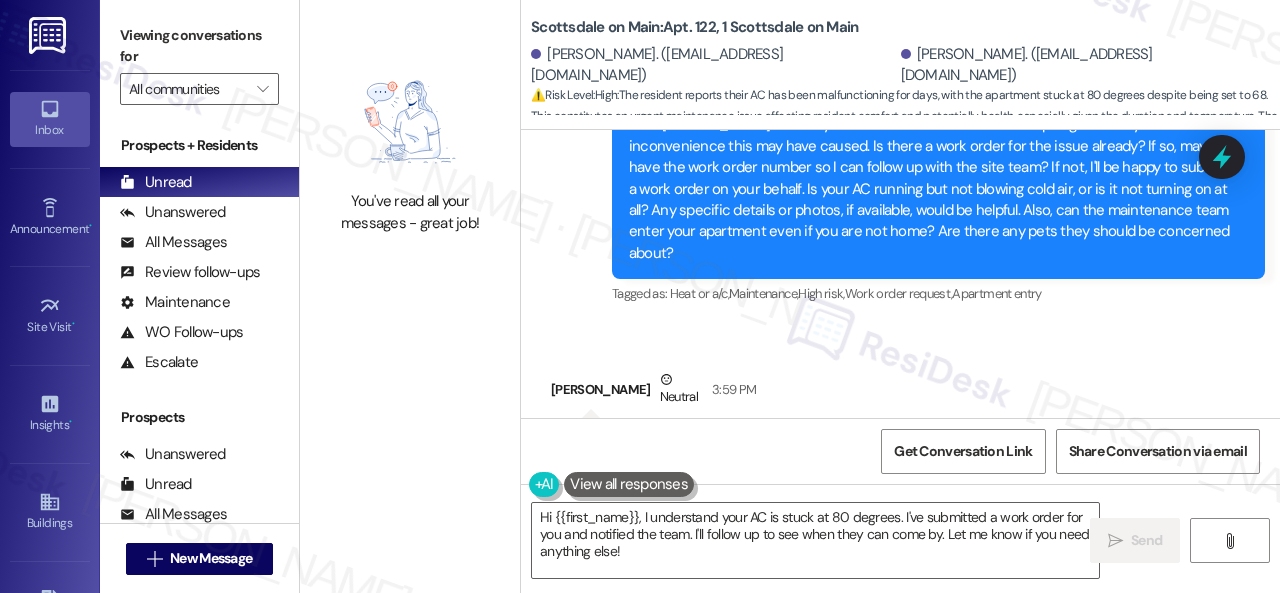 scroll, scrollTop: 6108, scrollLeft: 0, axis: vertical 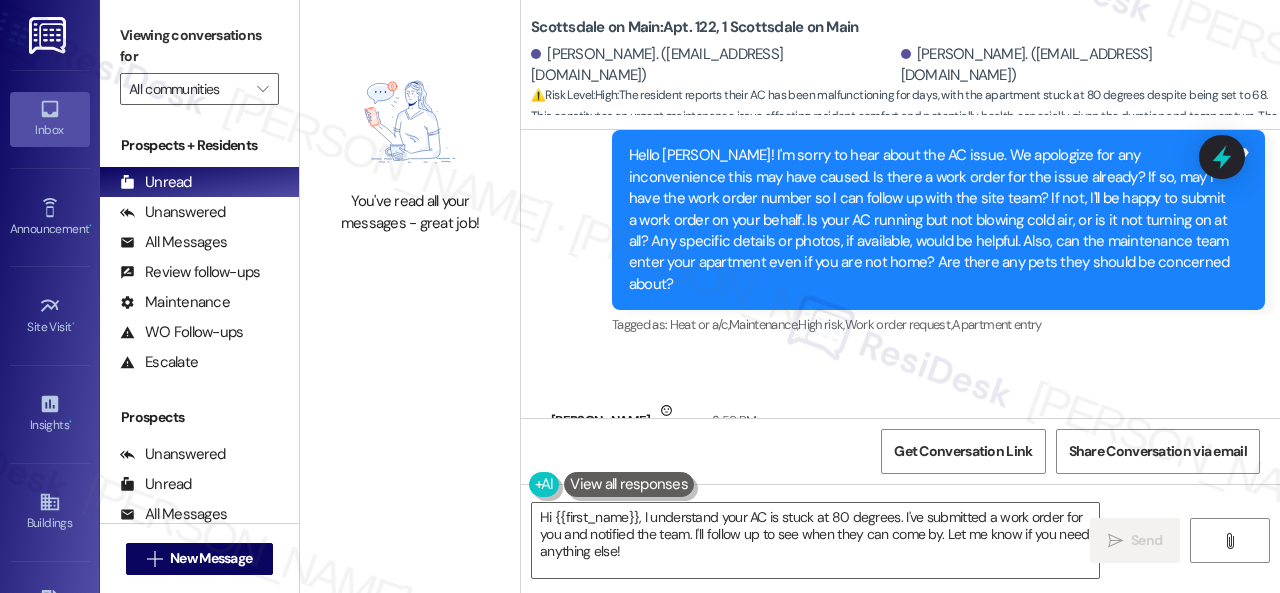 click on "Hello [PERSON_NAME]! I'm sorry to hear about the AC issue. We apologize for any inconvenience this may have caused. Is there a work order for the issue already? If so, may I have the work order number so I can follow up with the site team? If not, I'll be happy to submit a work order on your behalf. Is your AC running but not blowing cold air, or is it not turning on at all? Any specific details or photos, if available, would be helpful. Also, can the maintenance team enter your apartment even if you are not home? Are there any pets they should be concerned about?" at bounding box center (931, 220) 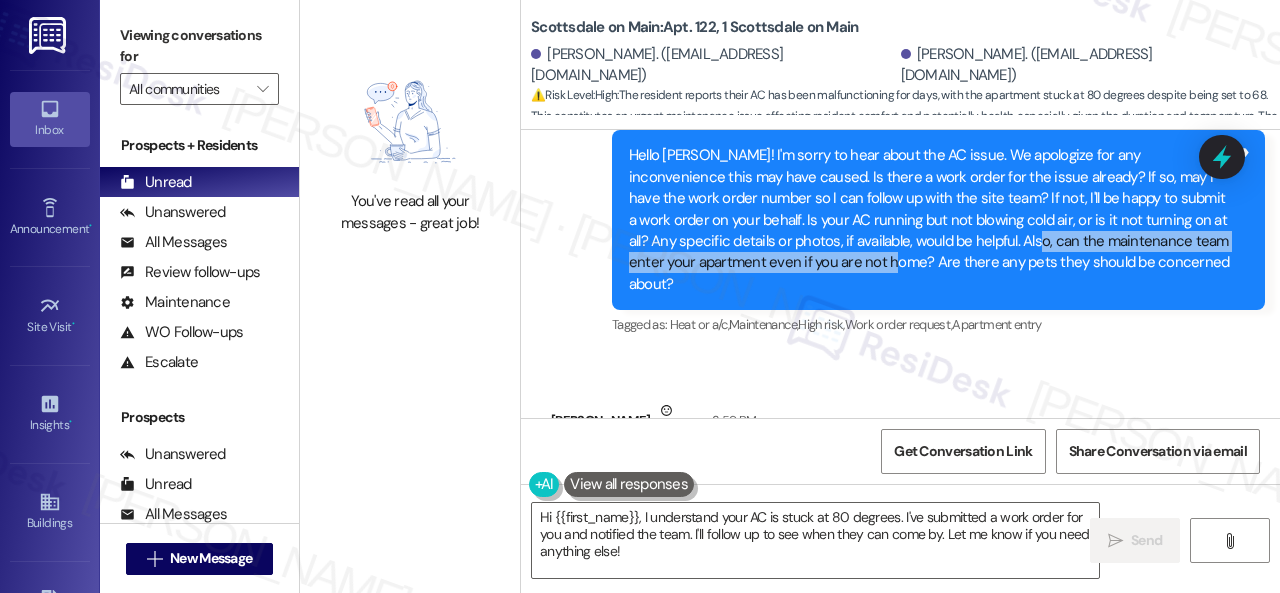 drag, startPoint x: 956, startPoint y: 223, endPoint x: 854, endPoint y: 247, distance: 104.78549 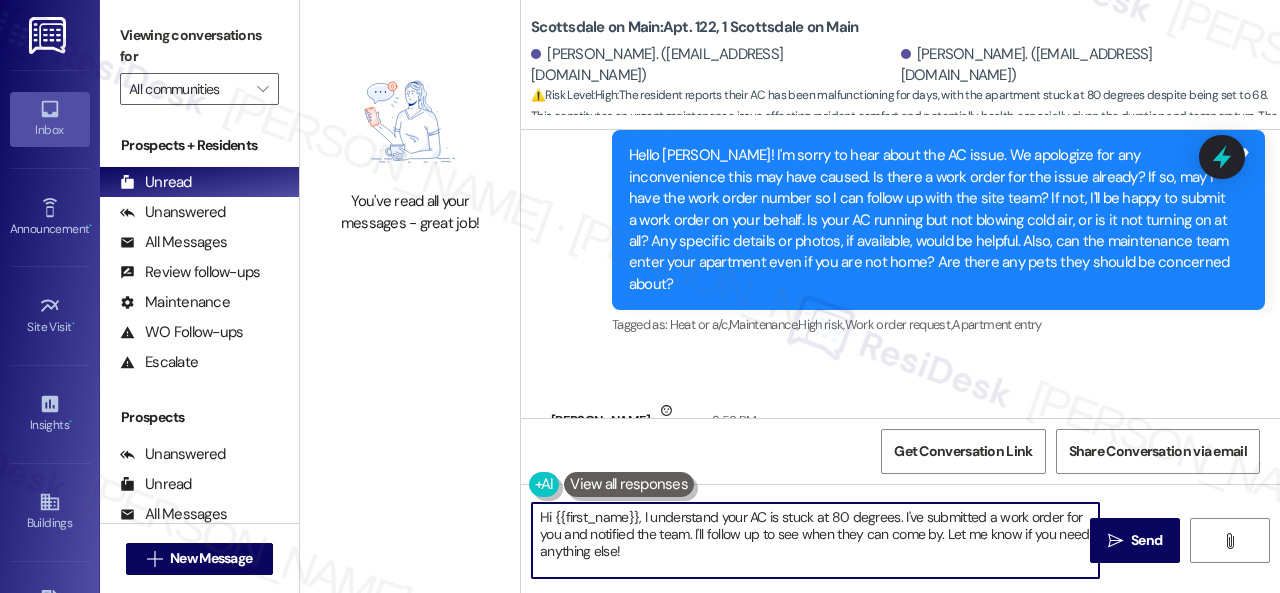 drag, startPoint x: 662, startPoint y: 553, endPoint x: 436, endPoint y: 487, distance: 235.44002 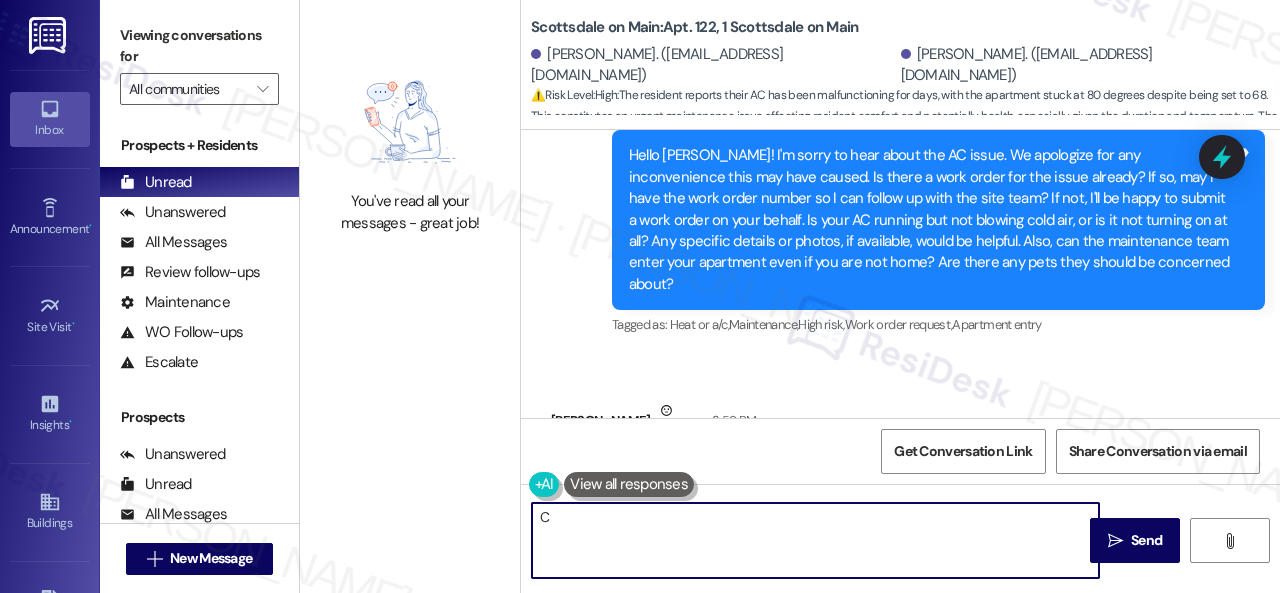 paste on "an the maintenance team enter your apartment even if you are not home?" 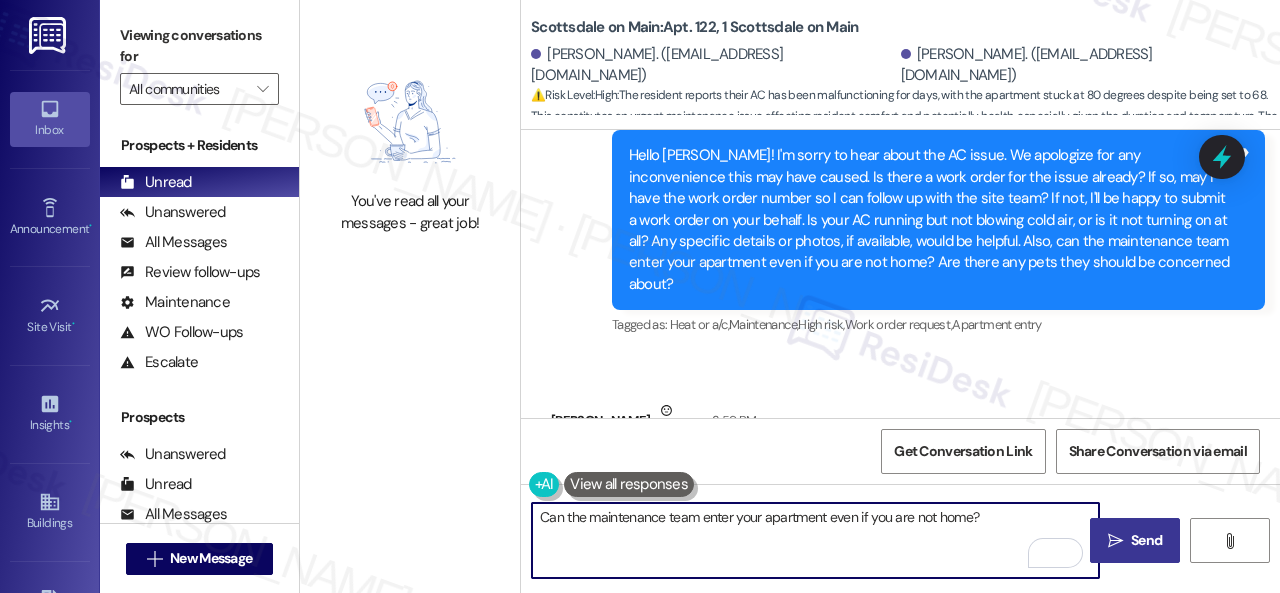 type on "Can the maintenance team enter your apartment even if you are not home?" 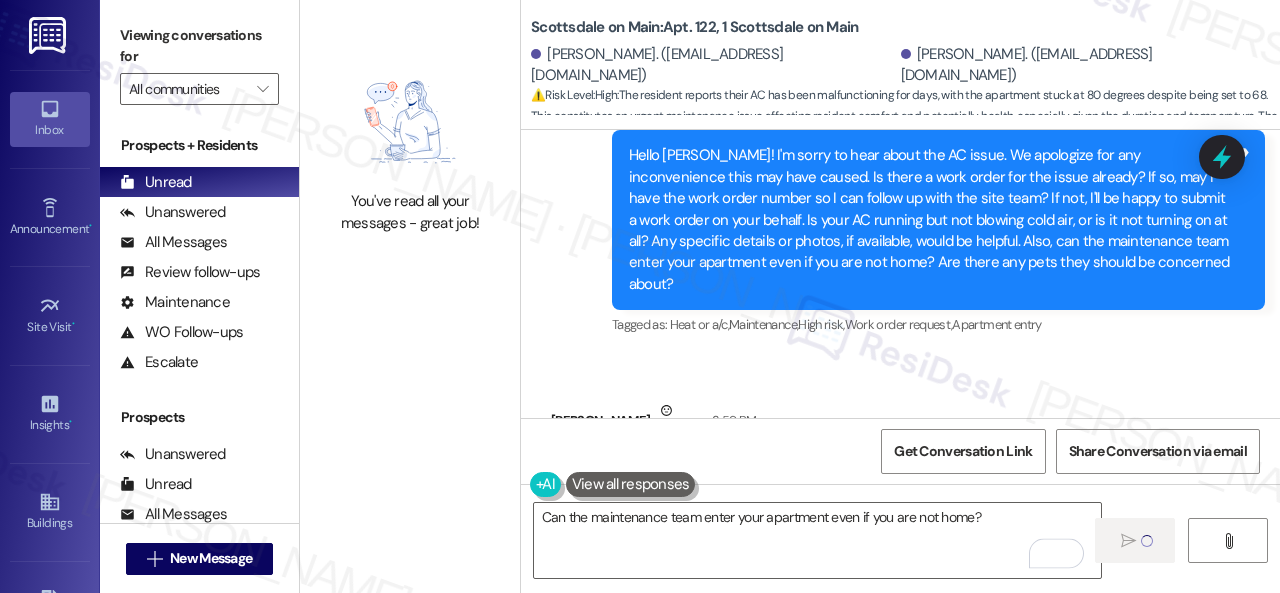 type 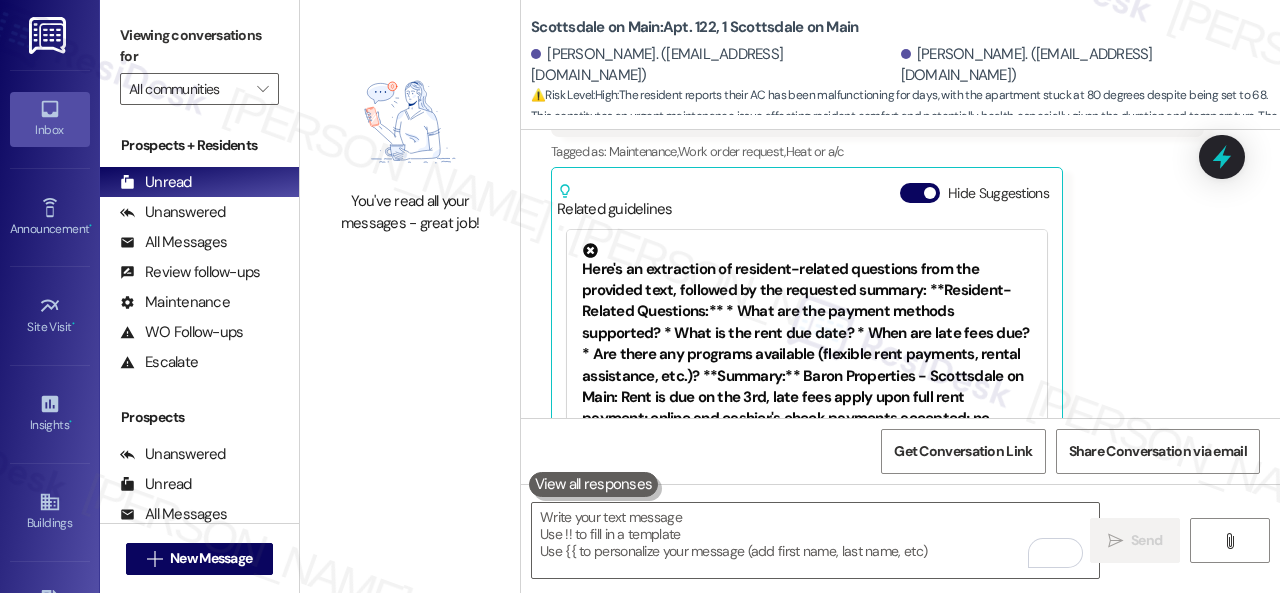 scroll, scrollTop: 6508, scrollLeft: 0, axis: vertical 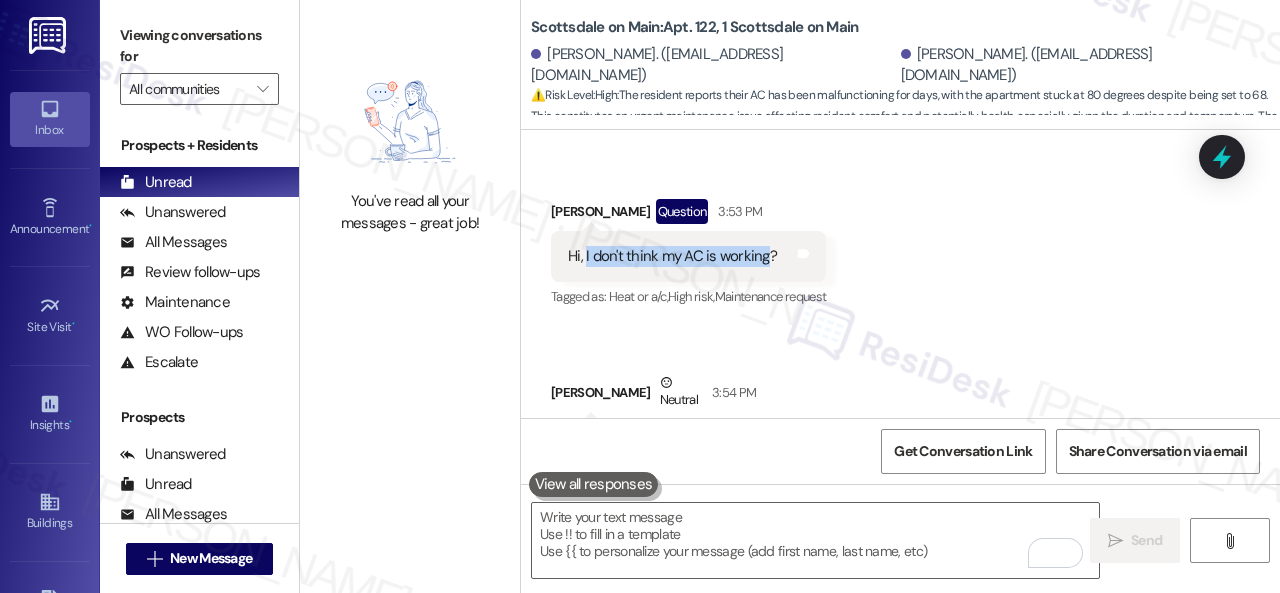 drag, startPoint x: 585, startPoint y: 233, endPoint x: 766, endPoint y: 237, distance: 181.04419 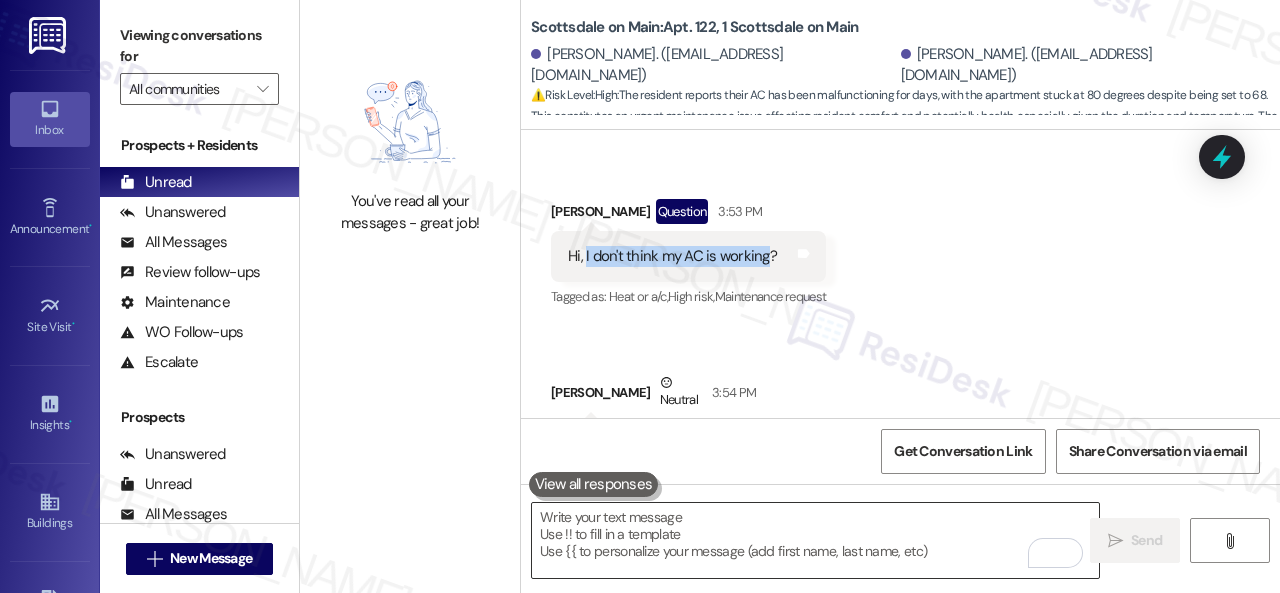 copy on "I don't think my AC is working" 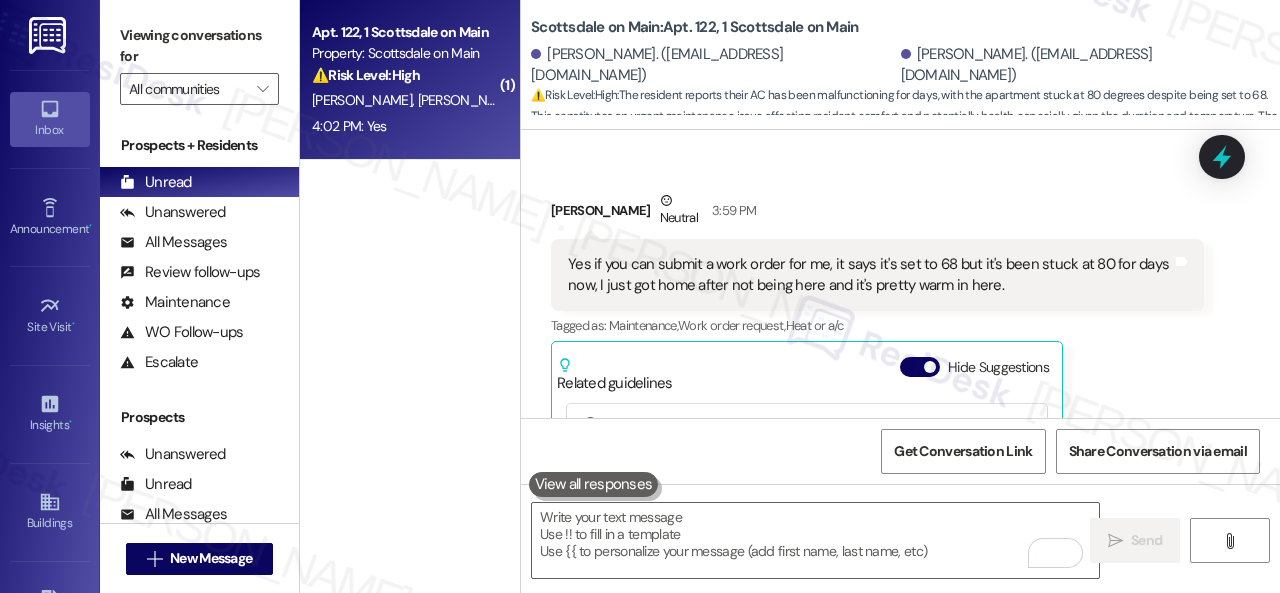 scroll, scrollTop: 6287, scrollLeft: 0, axis: vertical 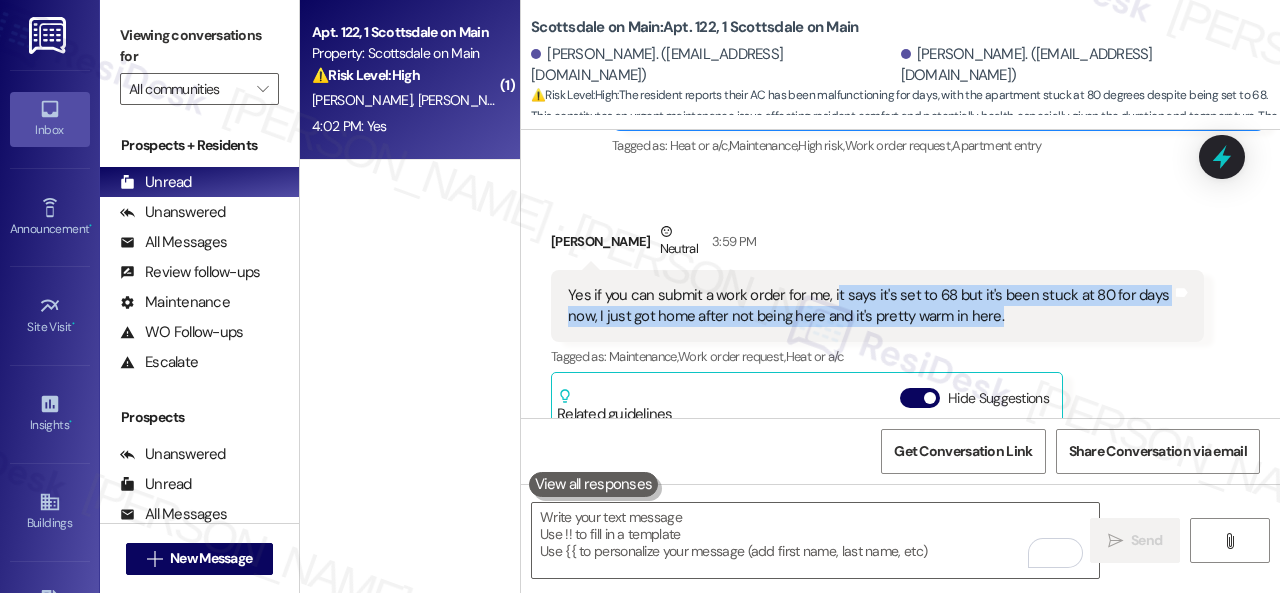 drag, startPoint x: 832, startPoint y: 253, endPoint x: 996, endPoint y: 273, distance: 165.21501 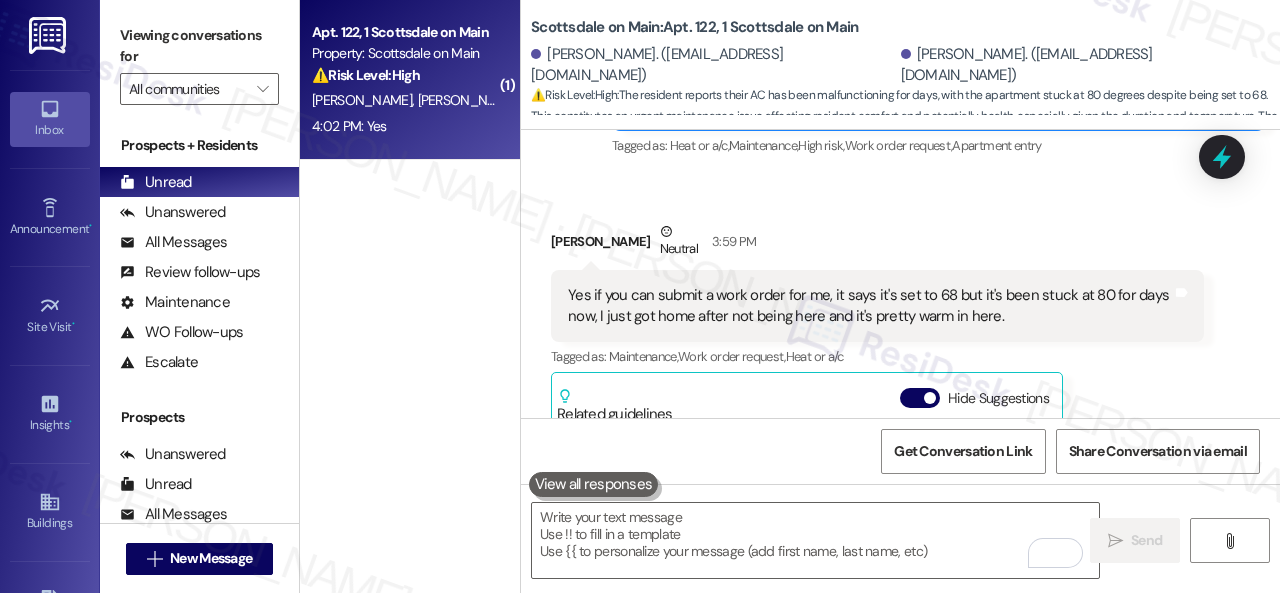 click on "Caitlynne Benninger   Neutral 3:59 PM Yes if you can submit a work order for me, it says it's set to 68 but it's been stuck at 80 for days now, I just got home after not being here and it's pretty warm in here.  Tags and notes Tagged as:   Maintenance ,  Click to highlight conversations about Maintenance Work order request ,  Click to highlight conversations about Work order request Heat or a/c Click to highlight conversations about Heat or a/c  Related guidelines Hide Suggestions Created  4 months ago Property level guideline  ( 65 % match) FAQs generated by ResiDesk AI What is the address of the property? The property address is 6901 E Main St, Scottsdale, AZ 85251. When is rent due each month? Rent is due on the 3rd of each month. What is the emergency or after-hours contact number? The emergency/after-hours number is 480-863-8330. What is the website for the resident portal? The resident portal link is https://scottsdaleonmain.residentportal.com/auth What payment methods are accepted for rent?" at bounding box center [877, 445] 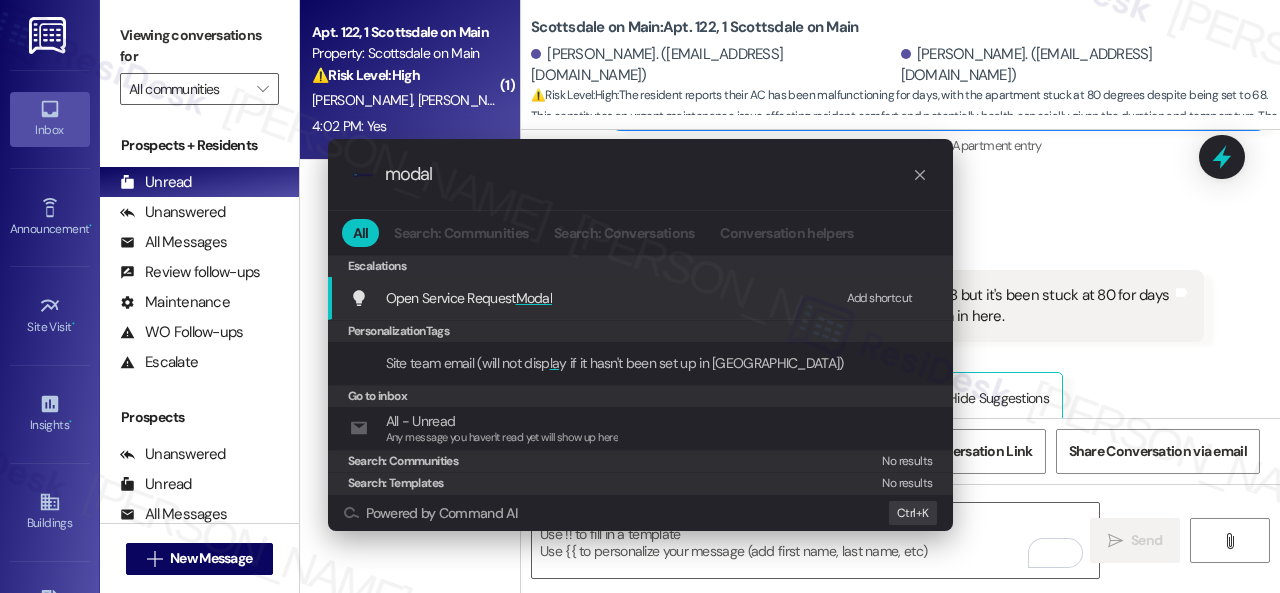 click on "Add shortcut" at bounding box center (880, 298) 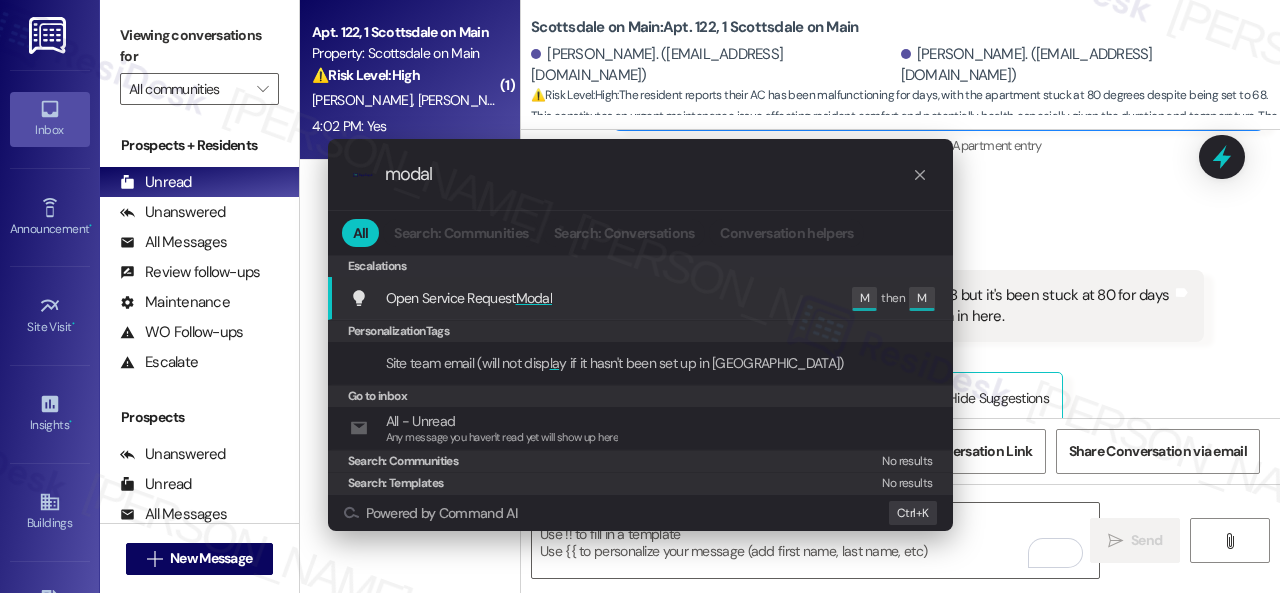 click on "Open Service Request  Modal" at bounding box center [469, 298] 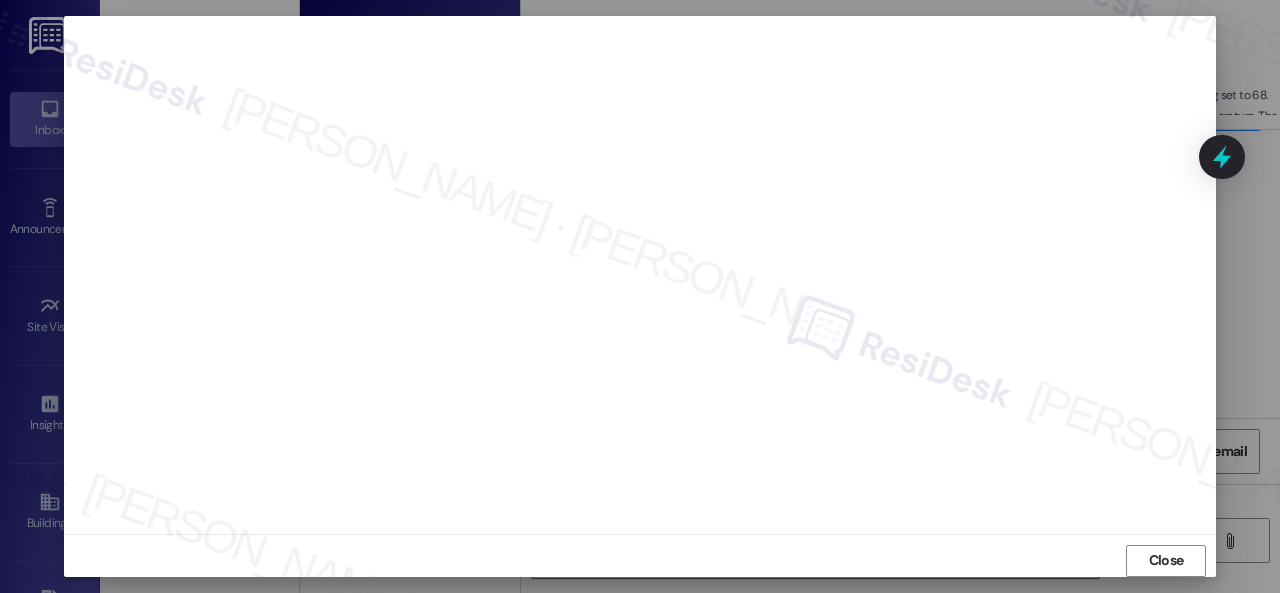 scroll, scrollTop: 25, scrollLeft: 0, axis: vertical 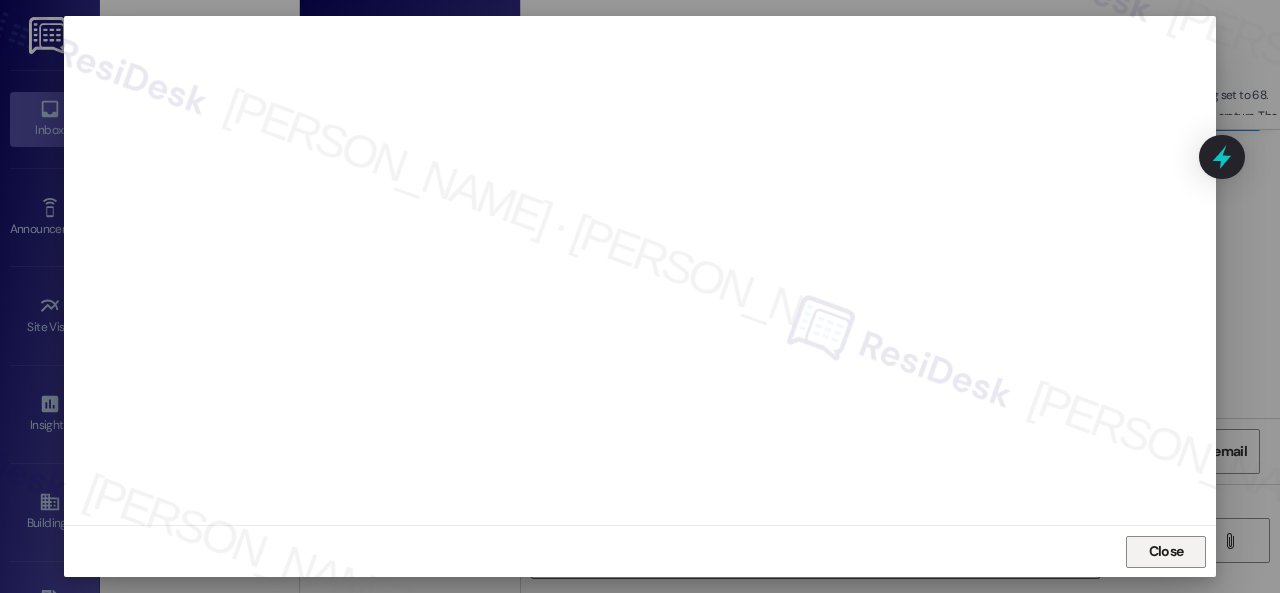 click on "Close" at bounding box center [1166, 551] 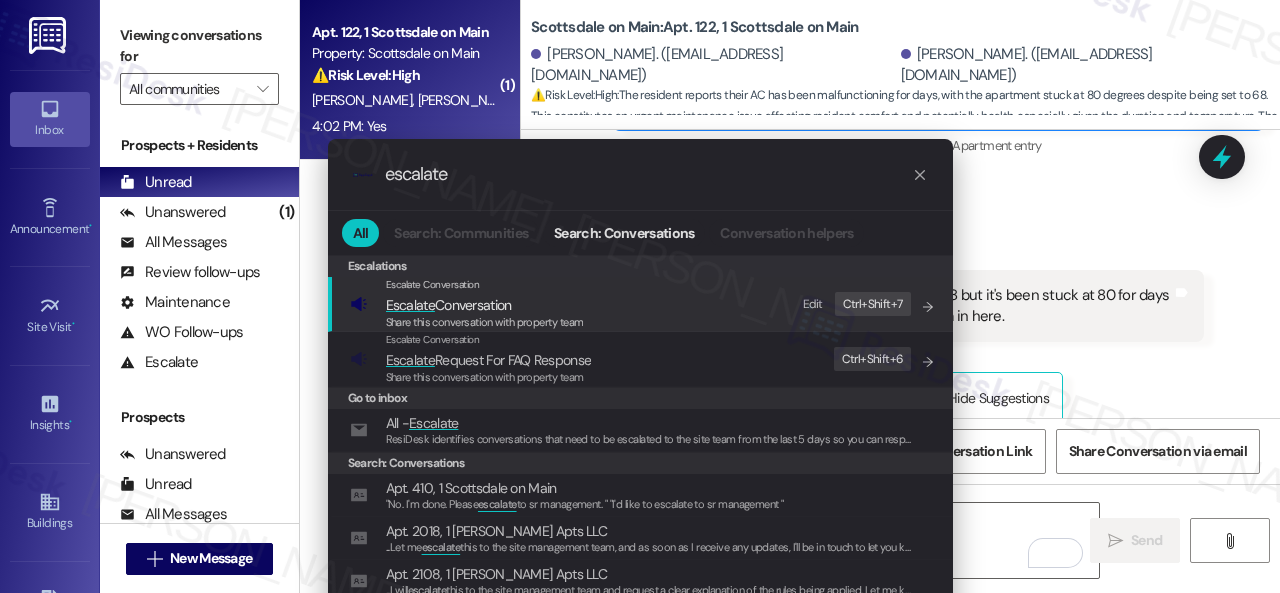 type on "escalate" 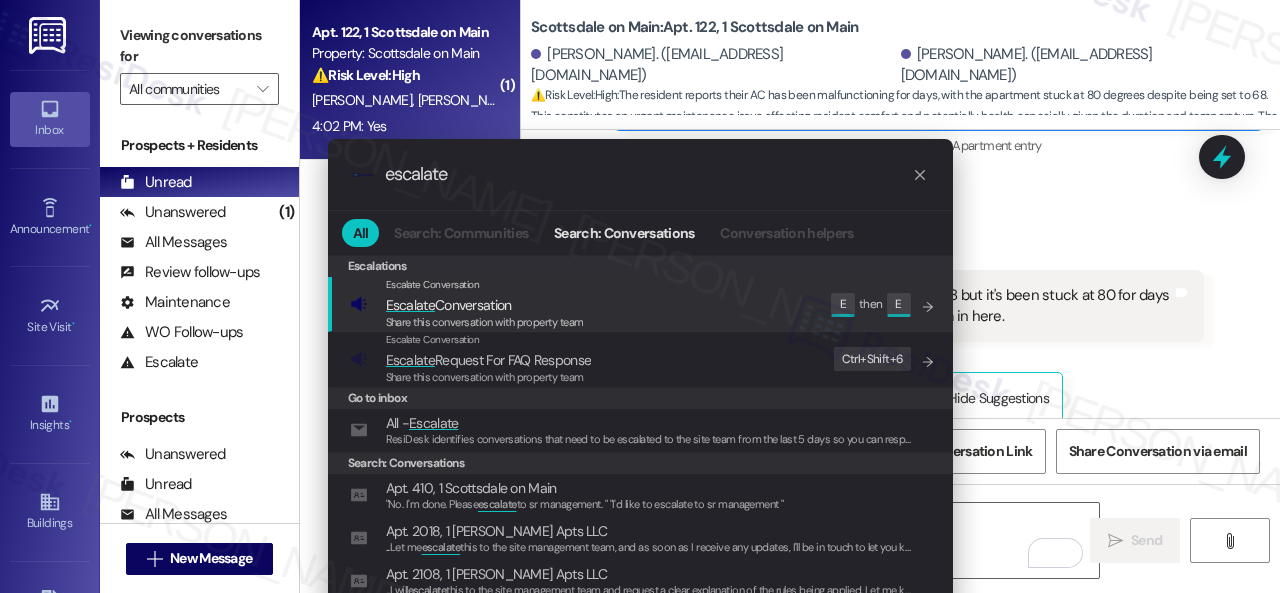 click 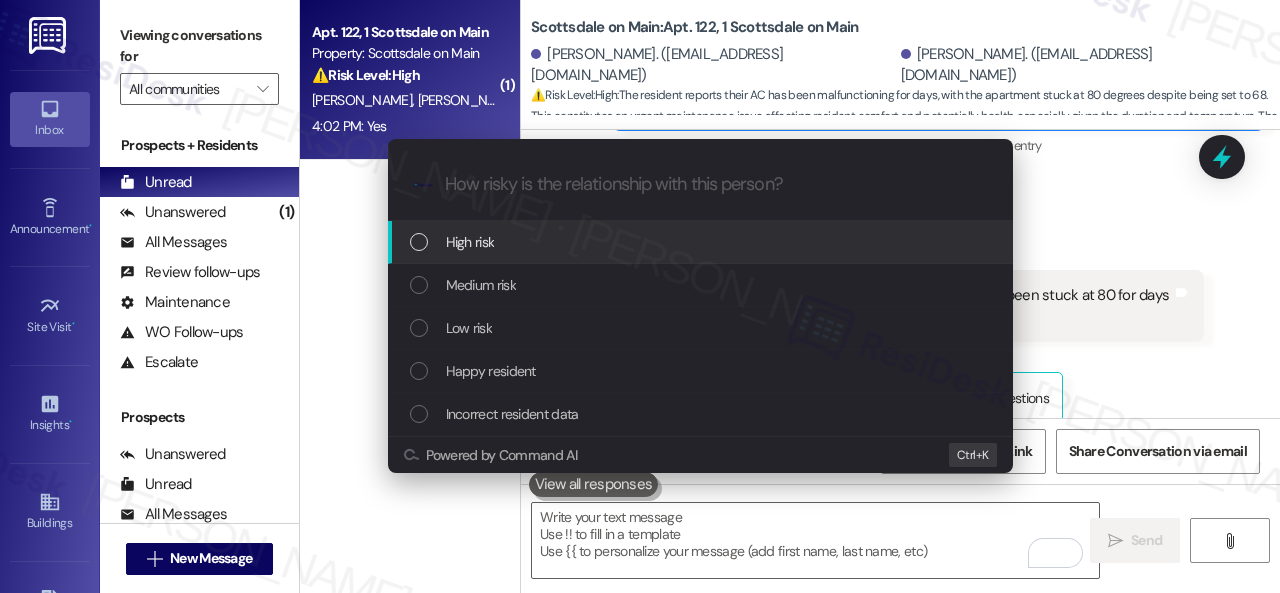 click on "High risk" at bounding box center [470, 242] 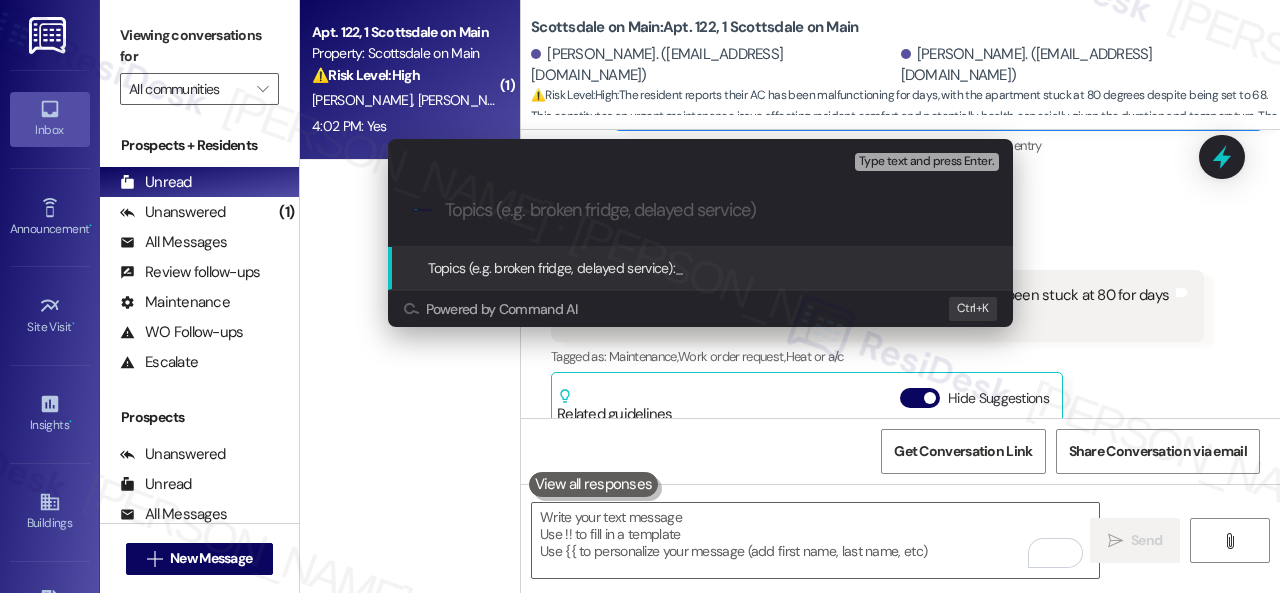 paste on "New work order/s submitted - AC issue" 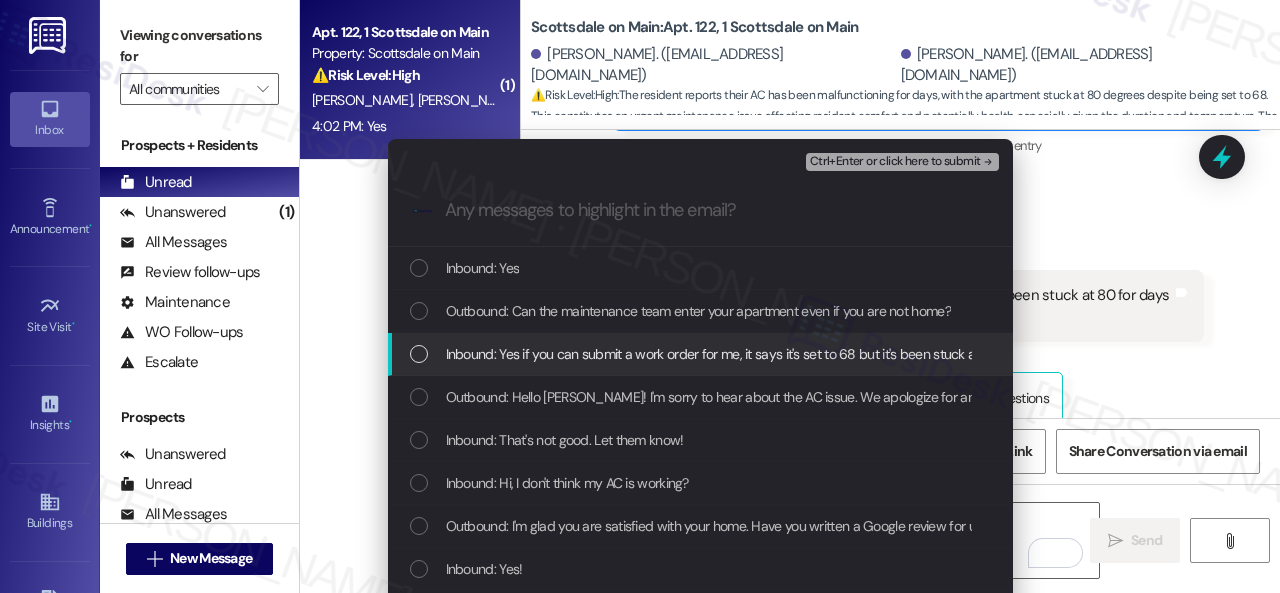 click on "Inbound: Yes if you can submit a work order for me, it says it's set to 68 but it's been stuck at 80 for days now, I just got home after not being here and it's pretty warm in here." at bounding box center (949, 354) 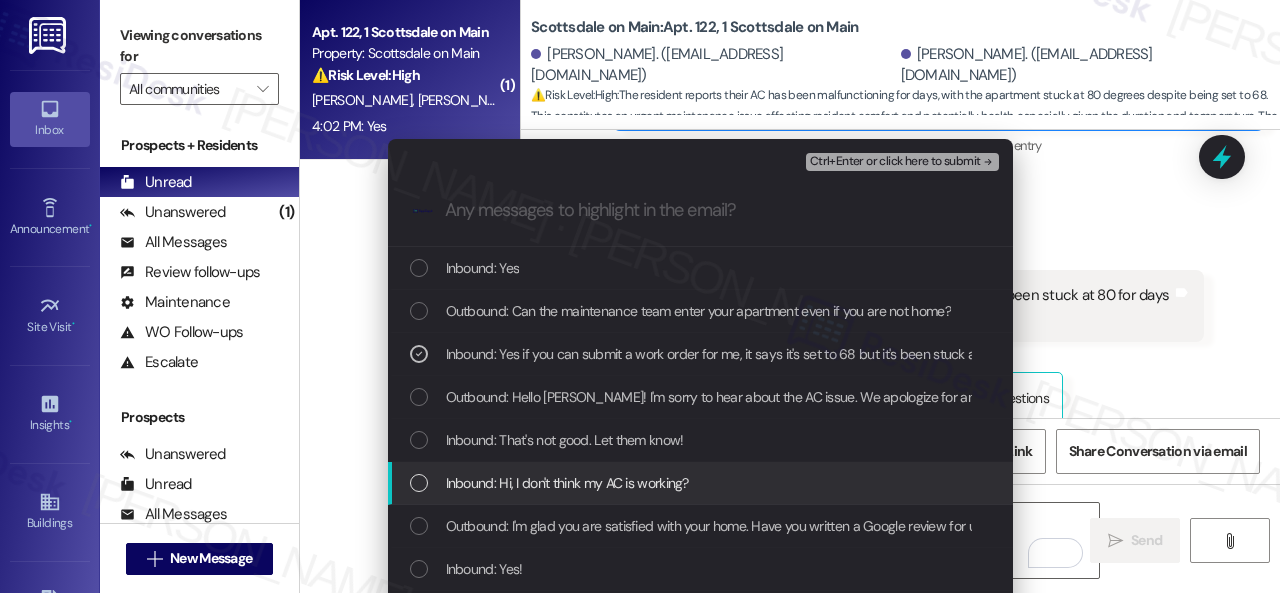 click on "Inbound: Hi, I don't think my AC is working?" at bounding box center [567, 483] 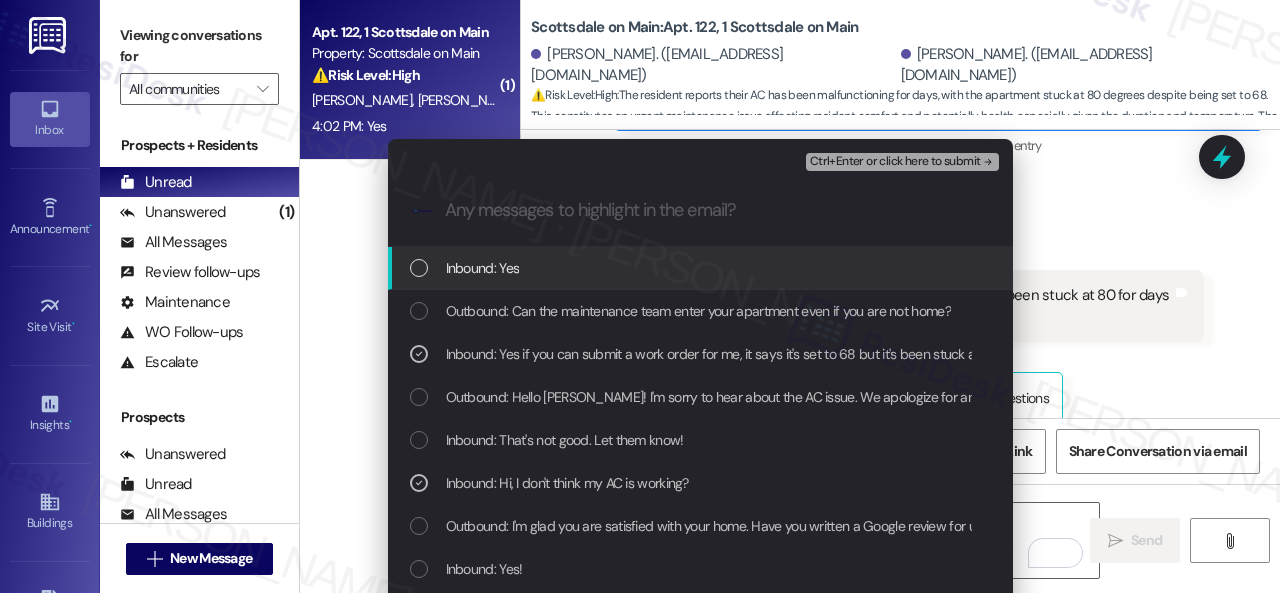 click on "Ctrl+Enter or click here to submit" at bounding box center (895, 162) 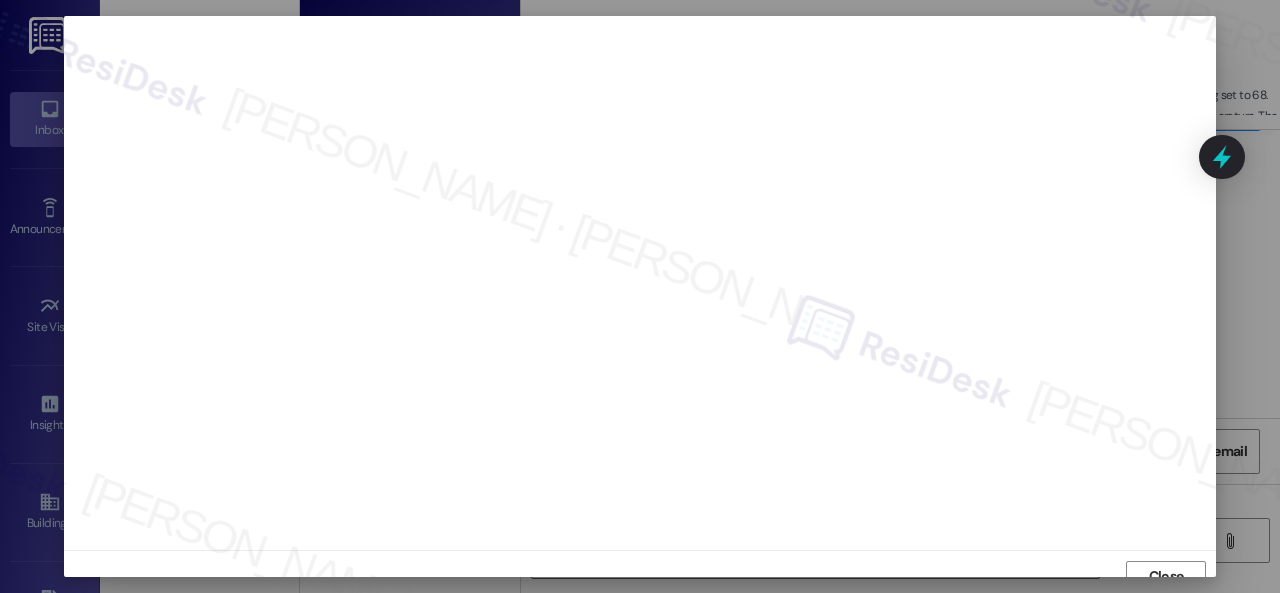 scroll, scrollTop: 15, scrollLeft: 0, axis: vertical 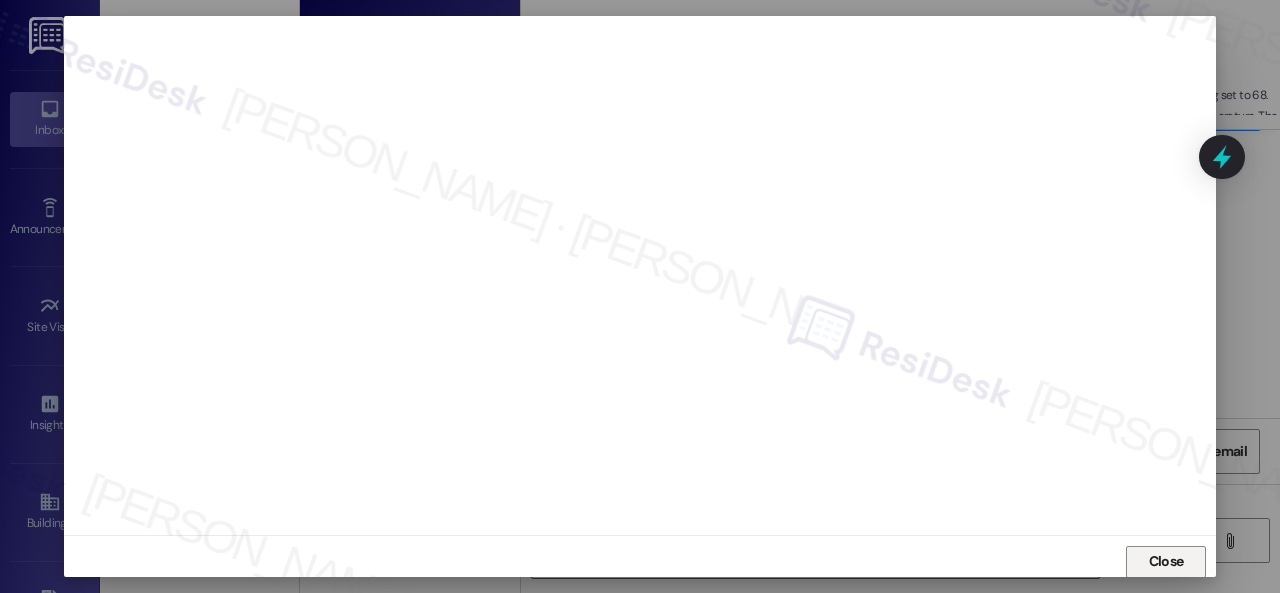 click on "Close" at bounding box center [1166, 561] 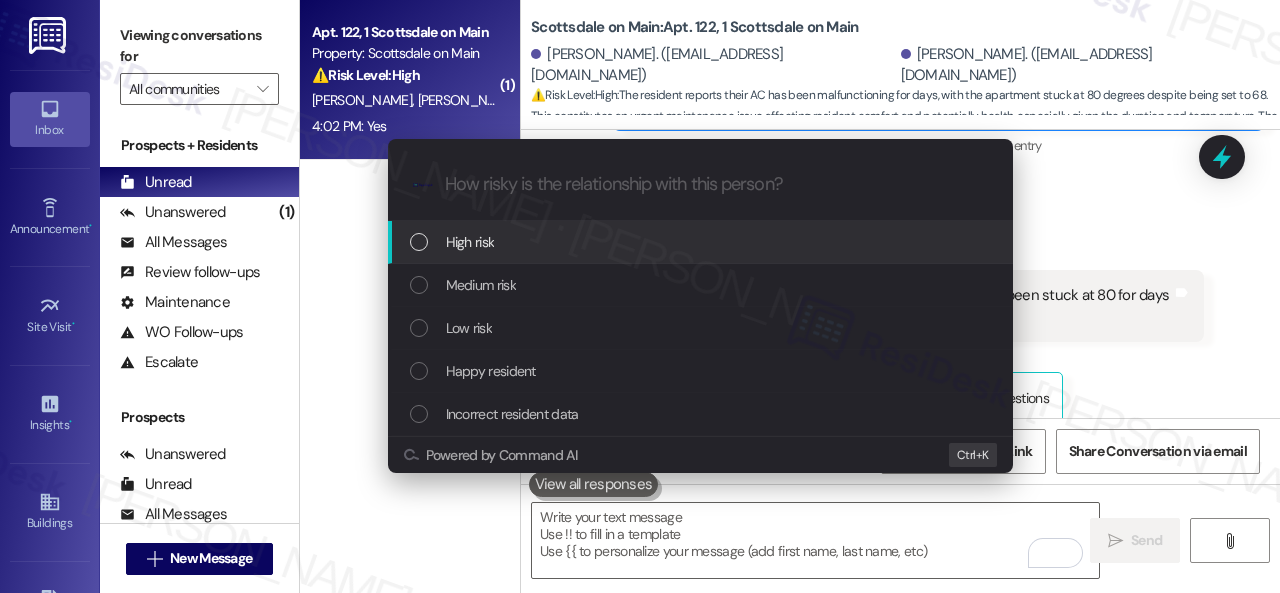 click on "High risk" at bounding box center [470, 242] 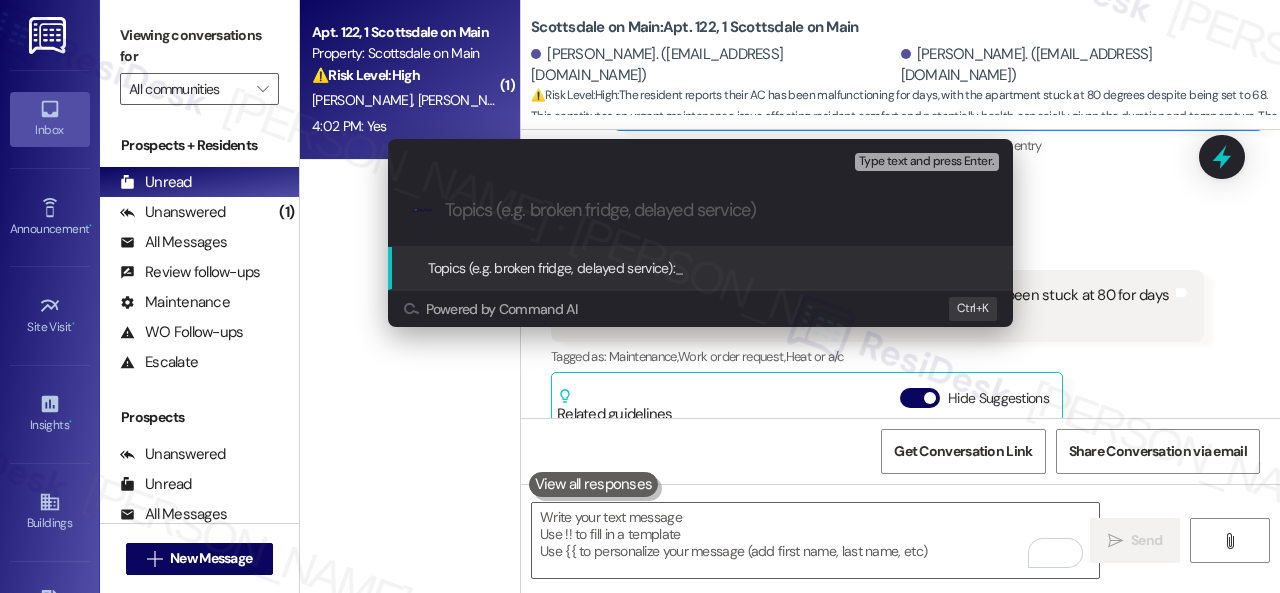 paste on "New work order/s submitted - AC issue" 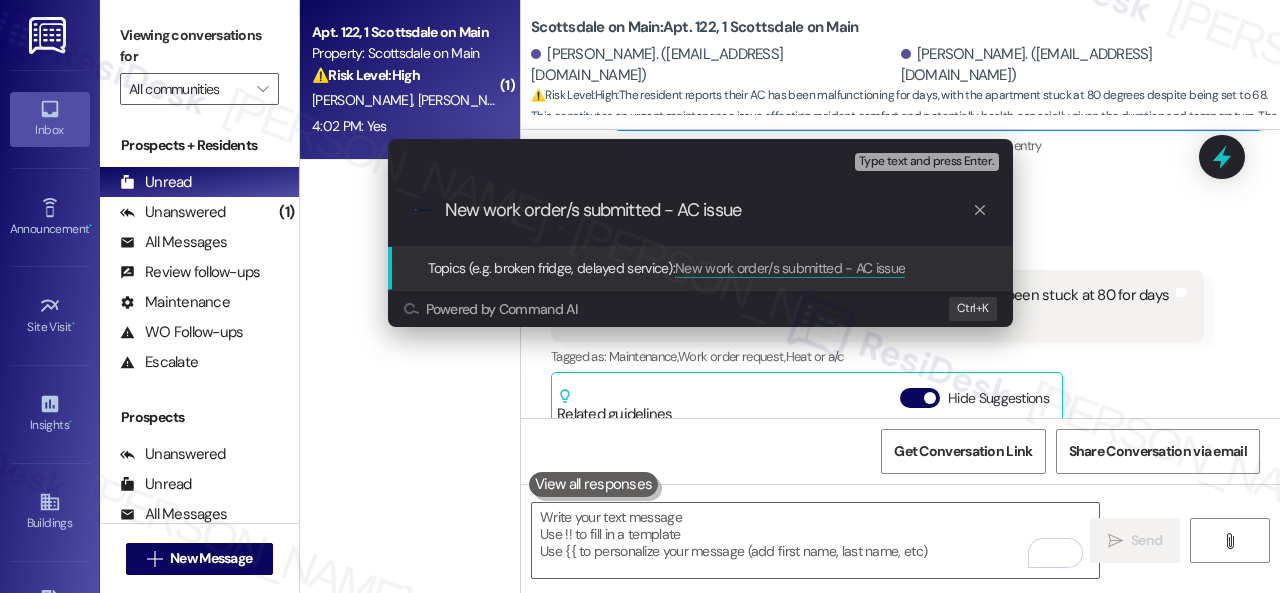 type 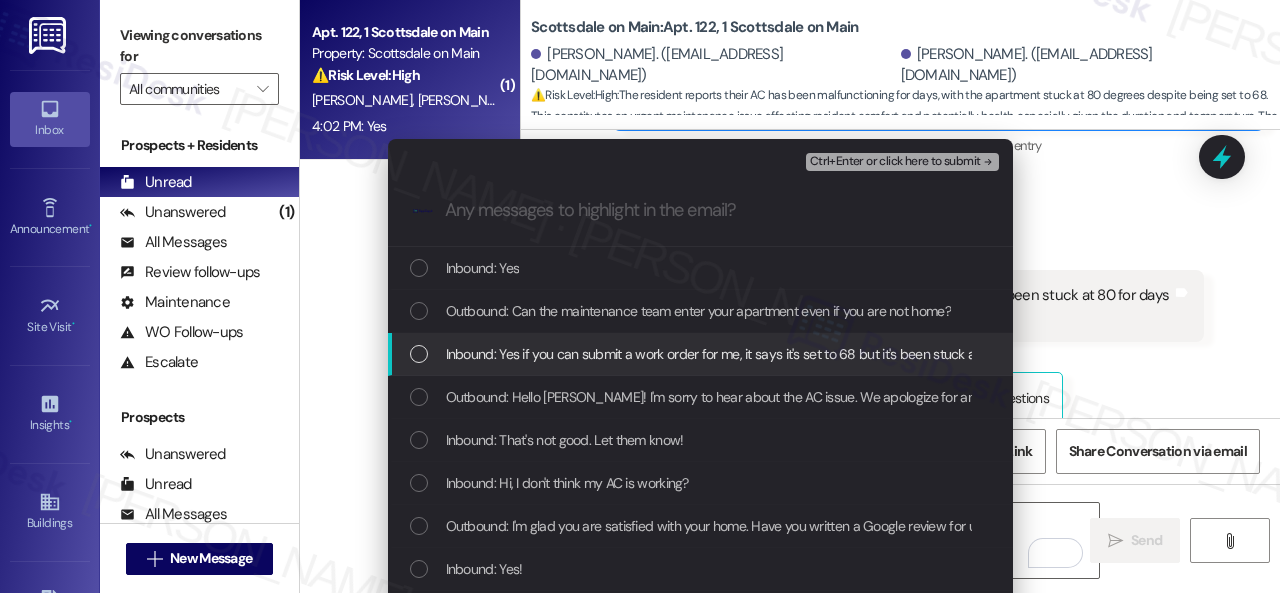 click on "Inbound: Yes if you can submit a work order for me, it says it's set to 68 but it's been stuck at 80 for days now, I just got home after not being here and it's pretty warm in here." at bounding box center [949, 354] 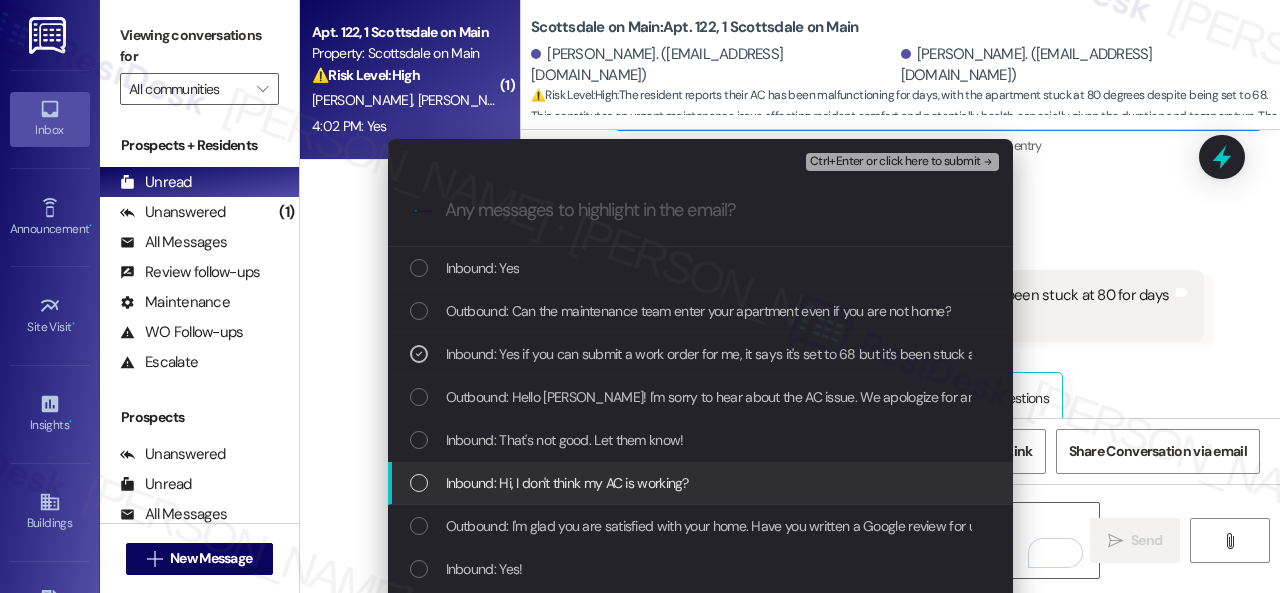 click on "Inbound: Hi, I don't think my AC is working?" at bounding box center (700, 483) 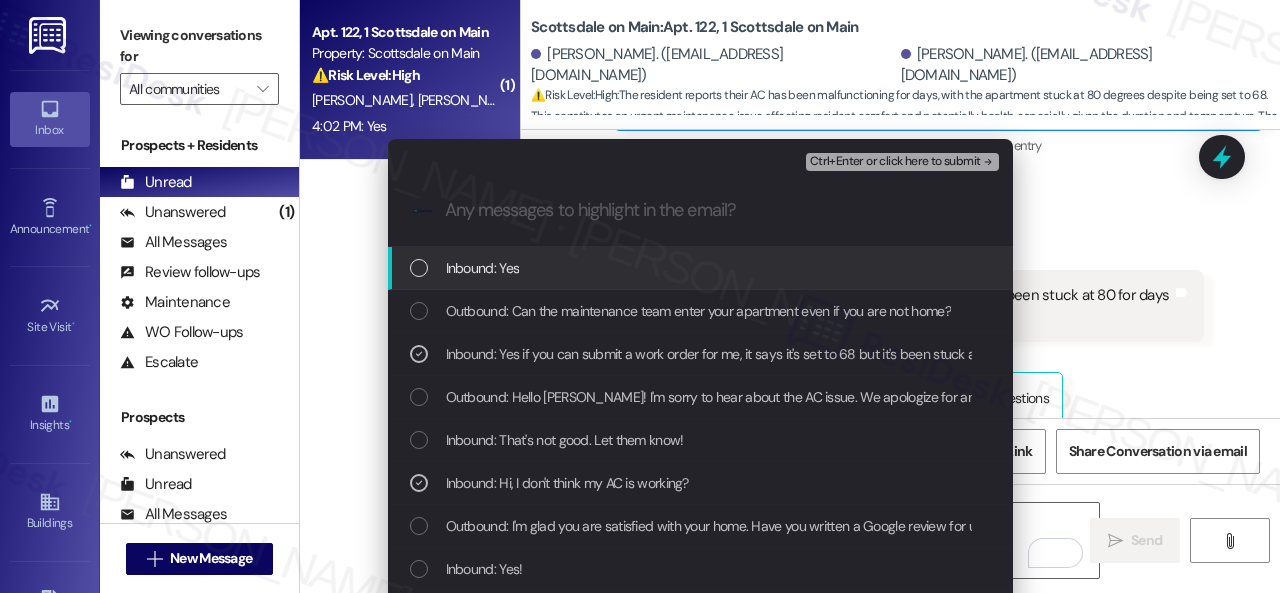 click on "Ctrl+Enter or click here to submit" at bounding box center [895, 162] 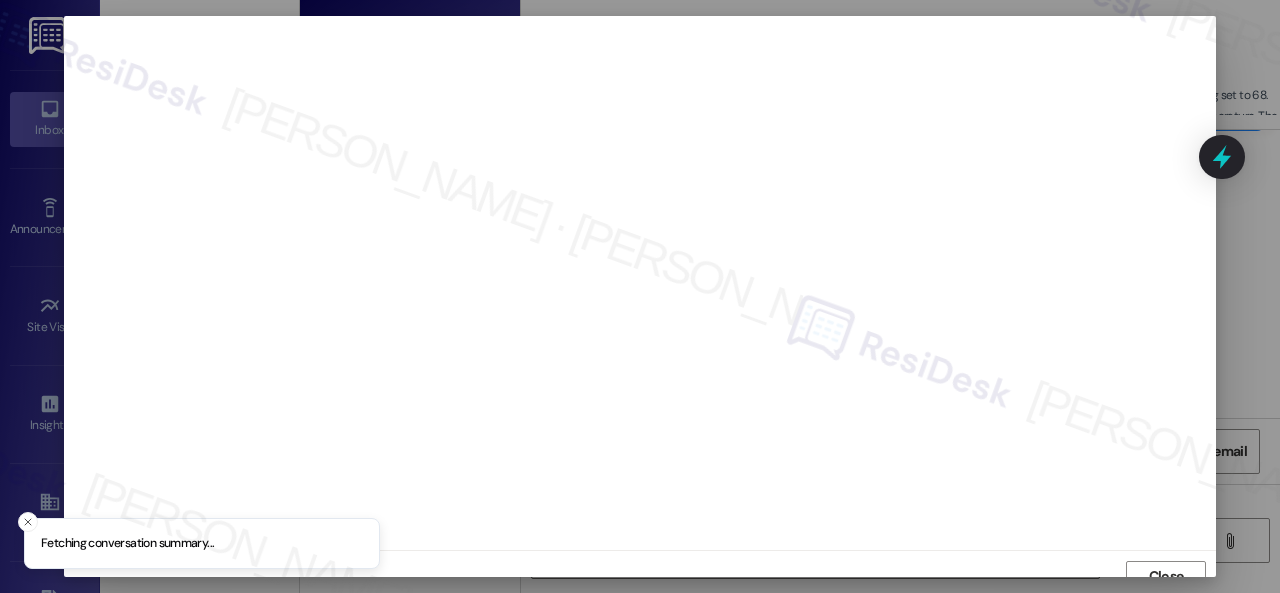 scroll, scrollTop: 15, scrollLeft: 0, axis: vertical 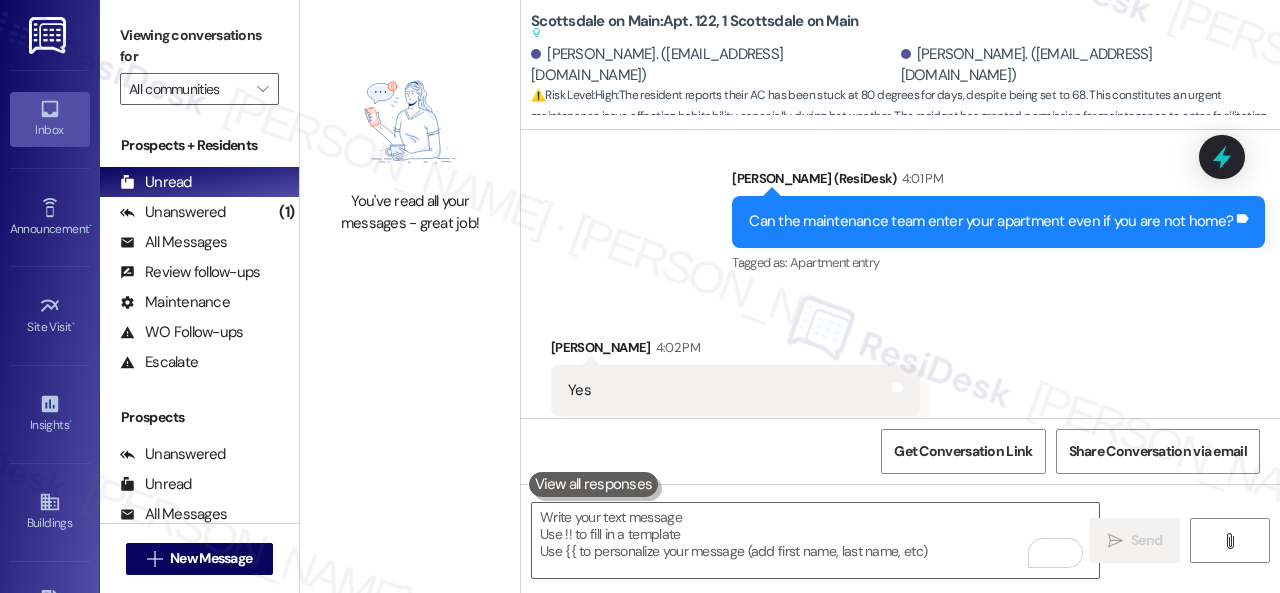 drag, startPoint x: 988, startPoint y: 265, endPoint x: 924, endPoint y: 314, distance: 80.60397 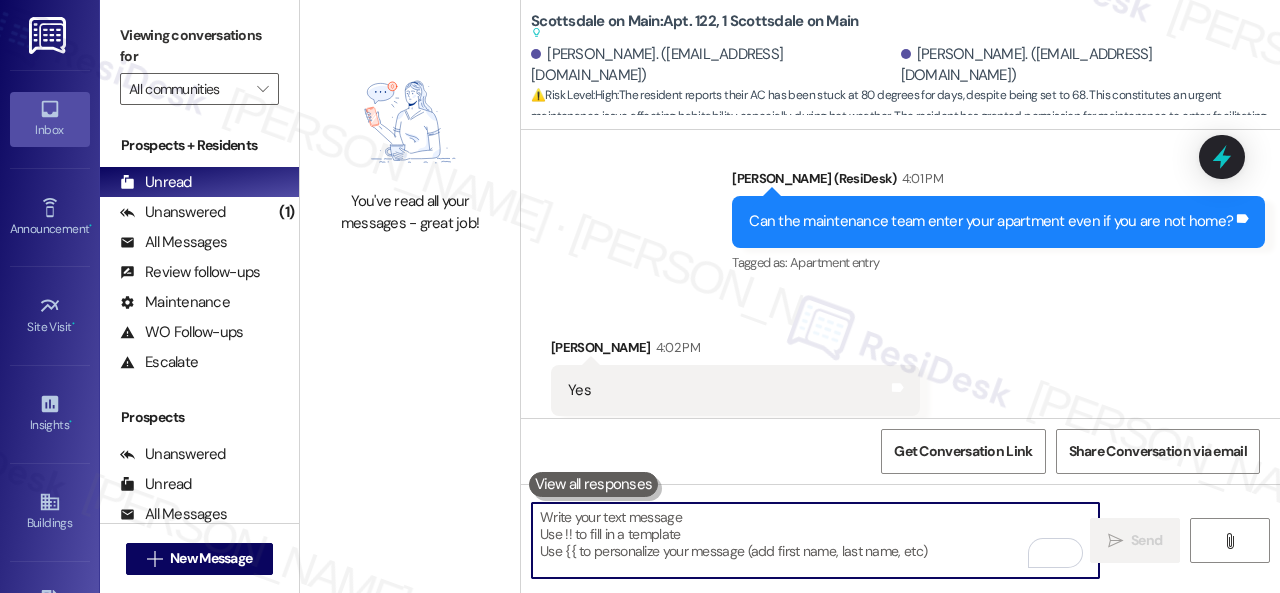 click at bounding box center (815, 540) 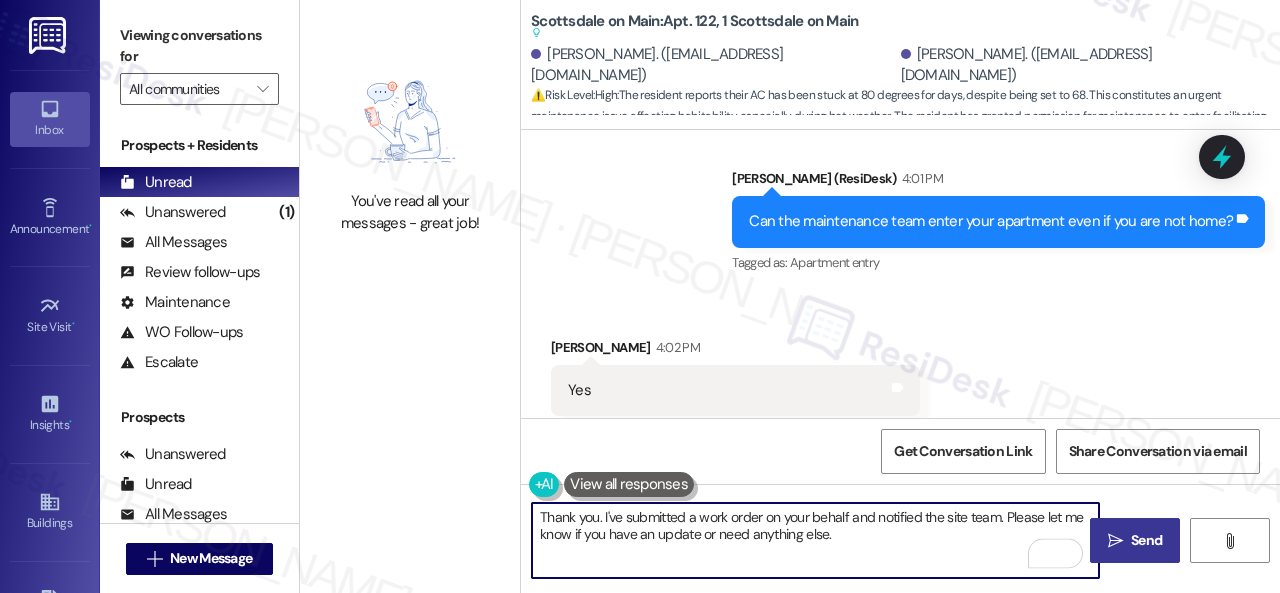 type on "Thank you. I've submitted a work order on your behalf and notified the site team. Please let me know if you have an update or need anything else." 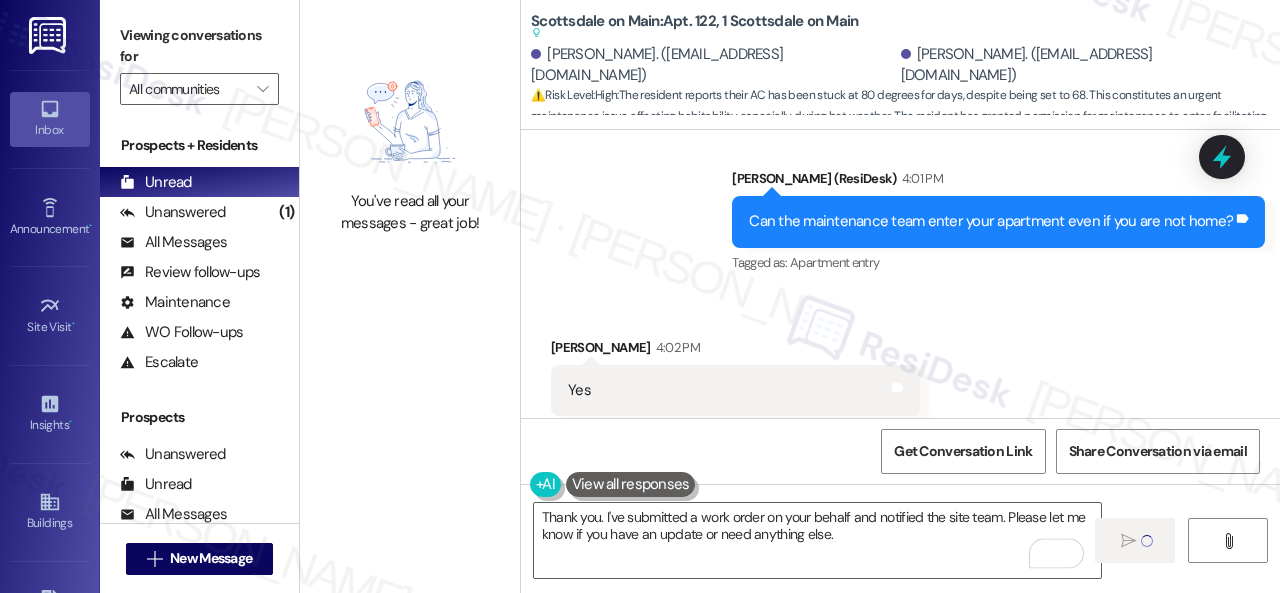 type 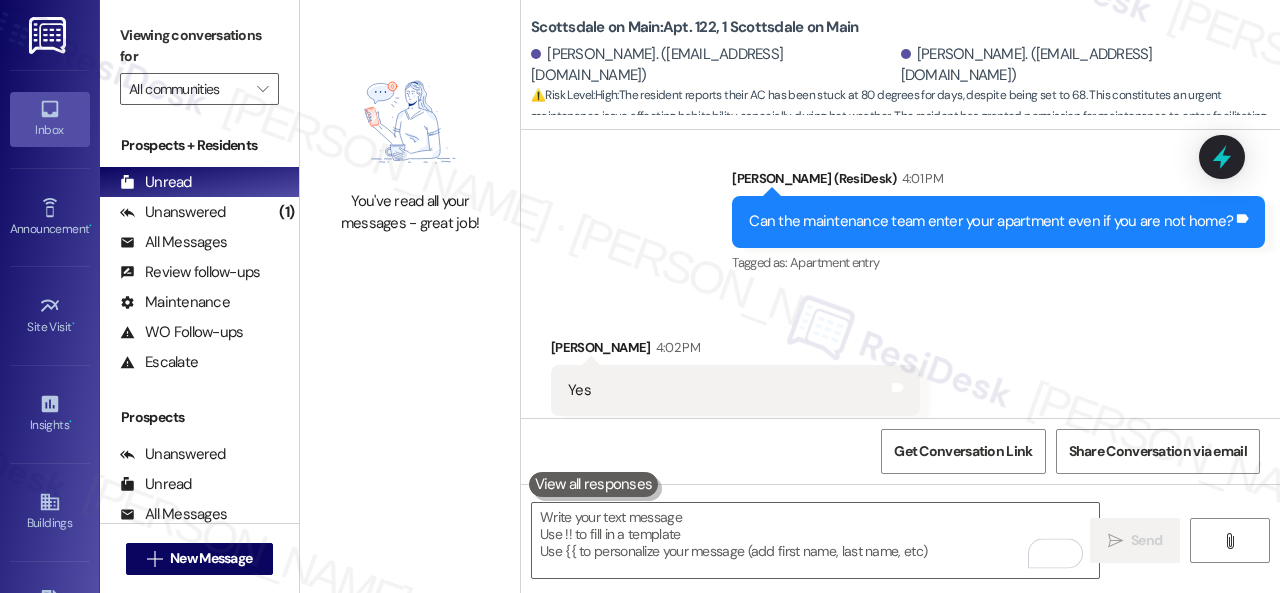 scroll, scrollTop: 6609, scrollLeft: 0, axis: vertical 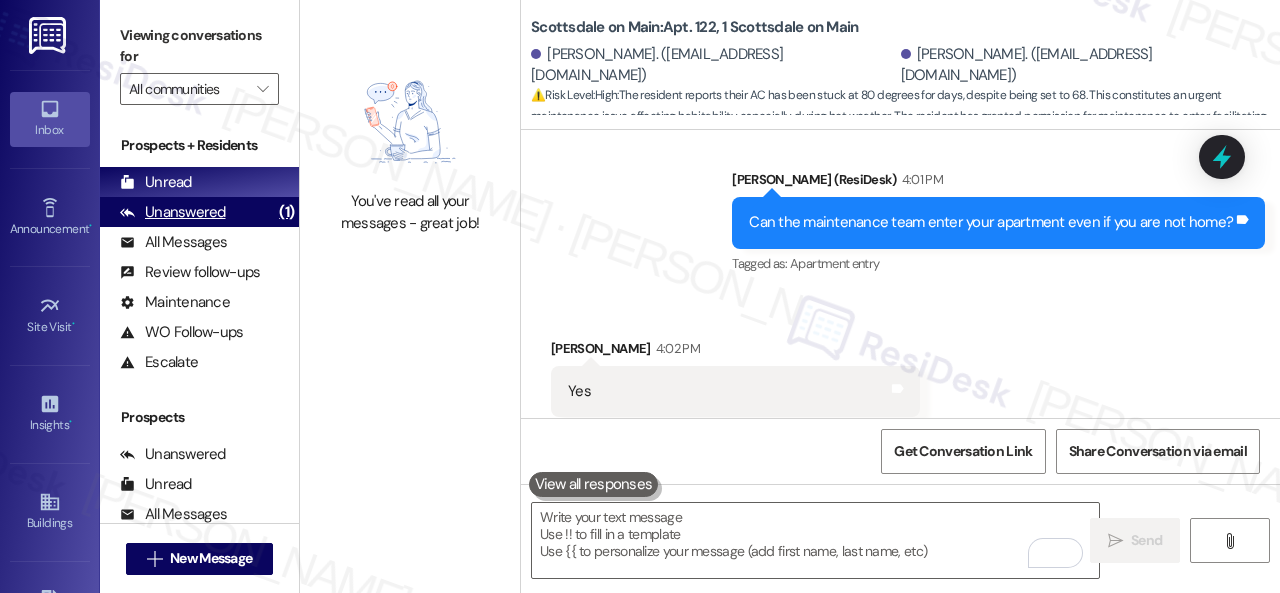 click on "Unanswered" at bounding box center (173, 212) 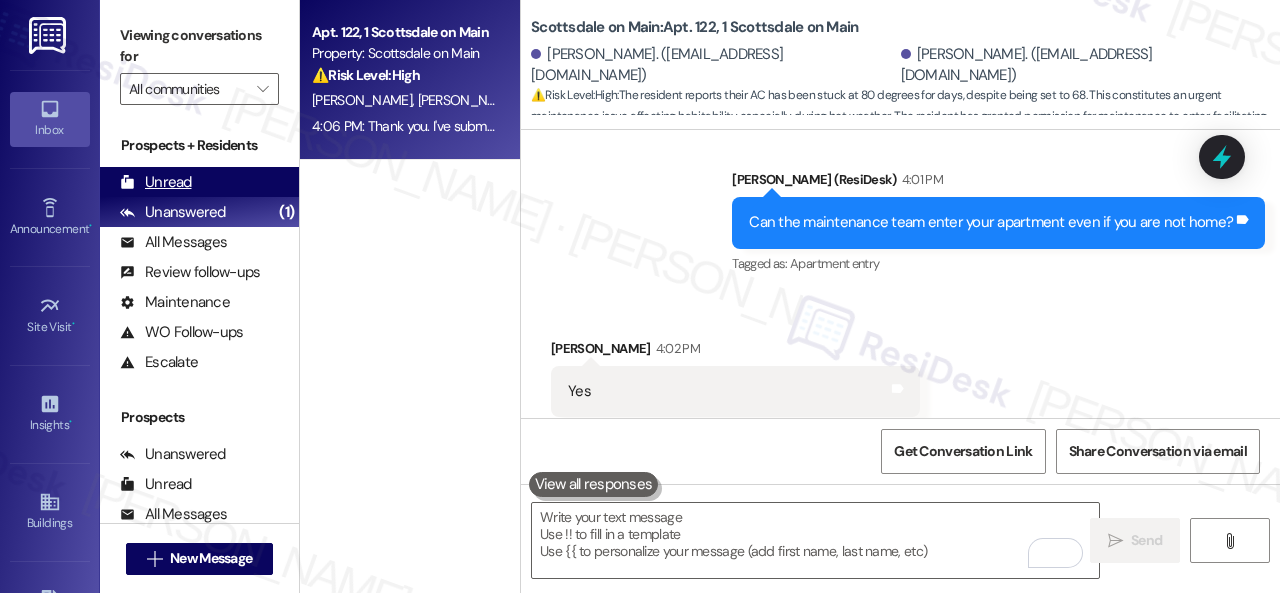 click on "Unread" at bounding box center (156, 182) 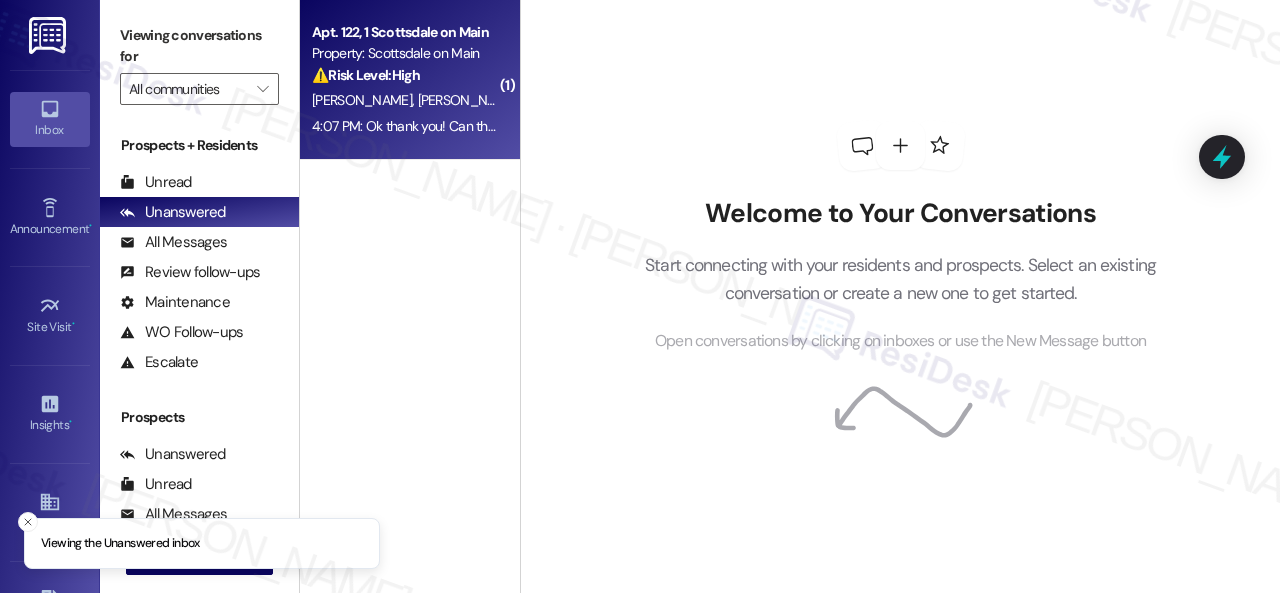 scroll, scrollTop: 0, scrollLeft: 0, axis: both 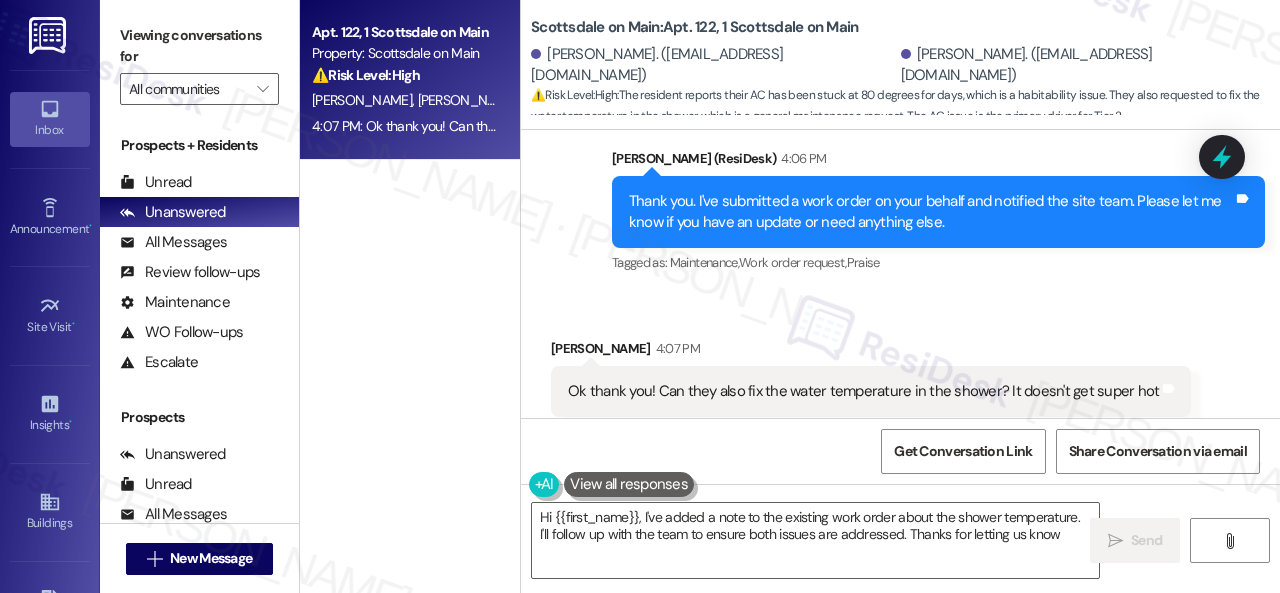 type on "Hi {{first_name}}, I've added a note to the existing work order about the shower temperature. I'll follow up with the team to ensure both issues are addressed. Thanks for letting us know!" 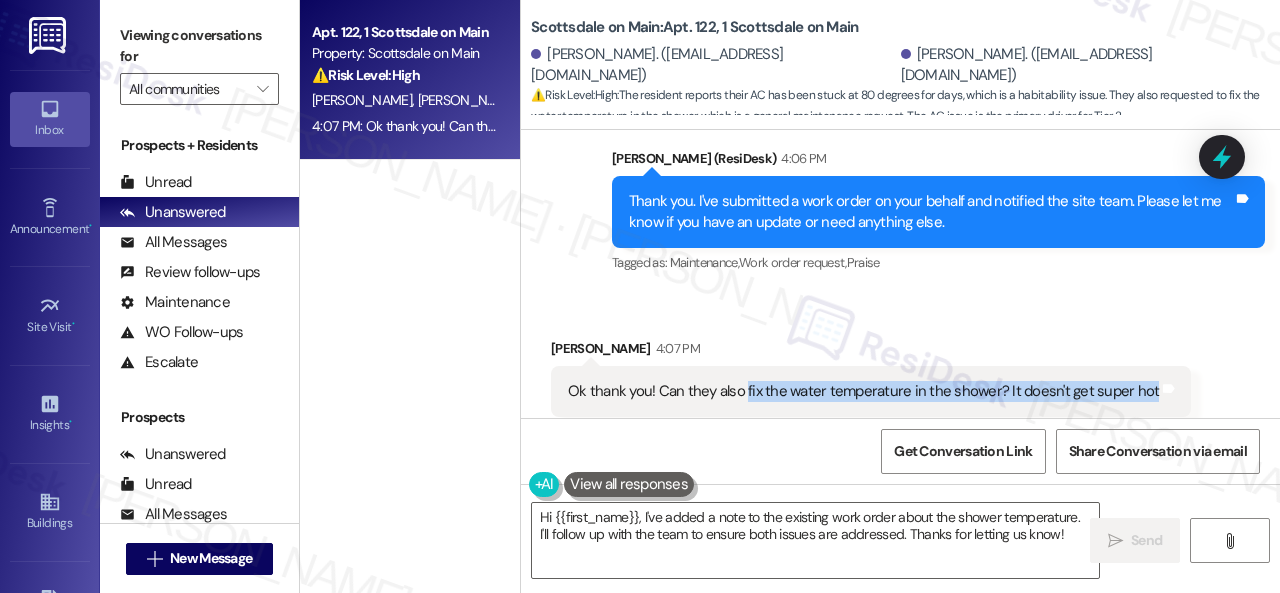 drag, startPoint x: 745, startPoint y: 349, endPoint x: 1140, endPoint y: 346, distance: 395.01138 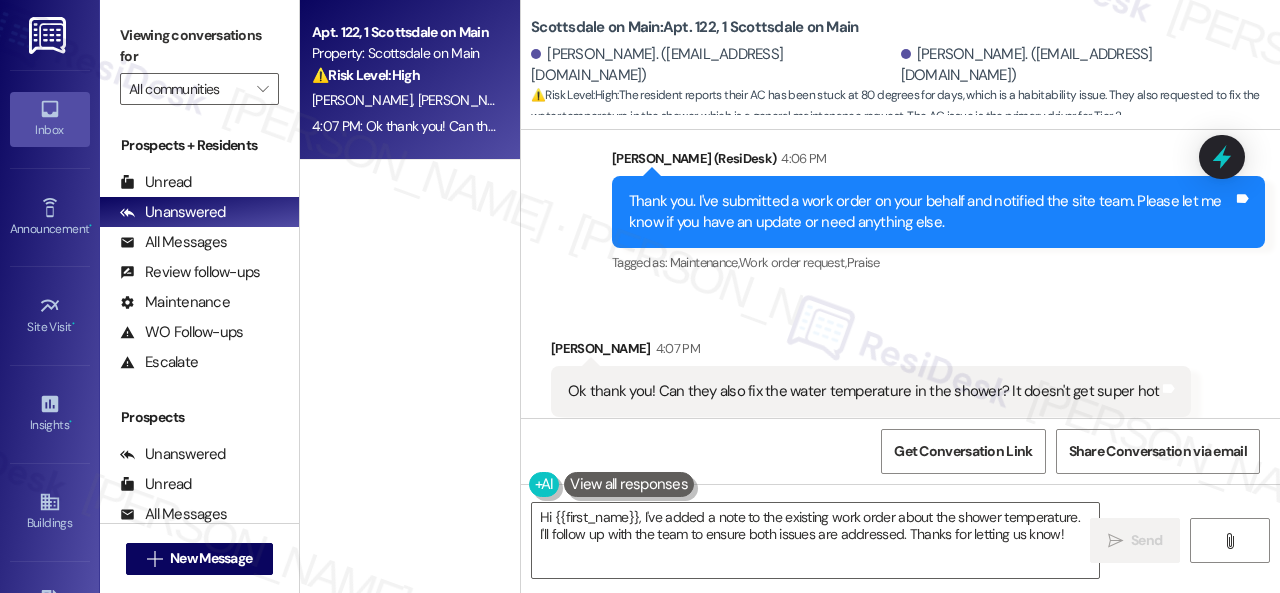 click on "Received via SMS Caitlynne Benninger 4:07 PM Ok thank you! Can they also fix the water temperature in the shower? It doesn't get super hot  Tags and notes Tagged as:   Plumbing/water ,  Click to highlight conversations about Plumbing/water High risk ,  Click to highlight conversations about High risk Maintenance request Click to highlight conversations about Maintenance request" at bounding box center (900, 377) 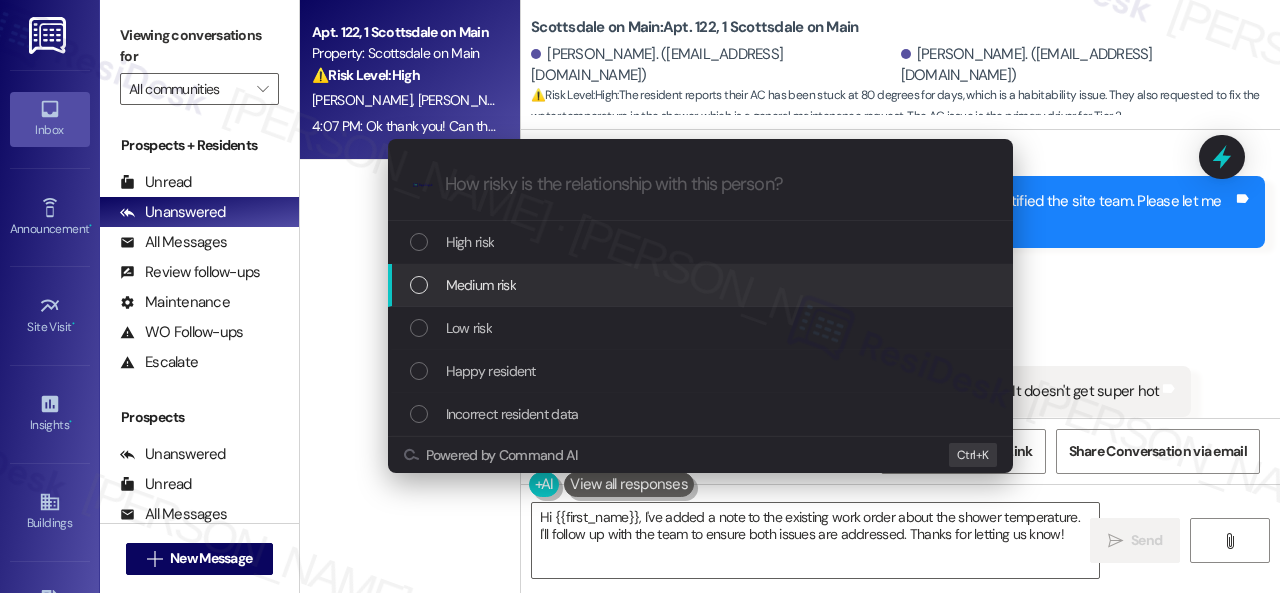click on "Escalate Conversation How risky is the relationship with this person? Topics (e.g. broken fridge, delayed service) Any messages to highlight in the email? .cls-1{fill:#0a055f;}.cls-2{fill:#0cc4c4;} resideskLogoBlueOrange High risk Medium risk Low risk Happy resident Incorrect resident data Powered by Command AI Ctrl+ K" at bounding box center (640, 296) 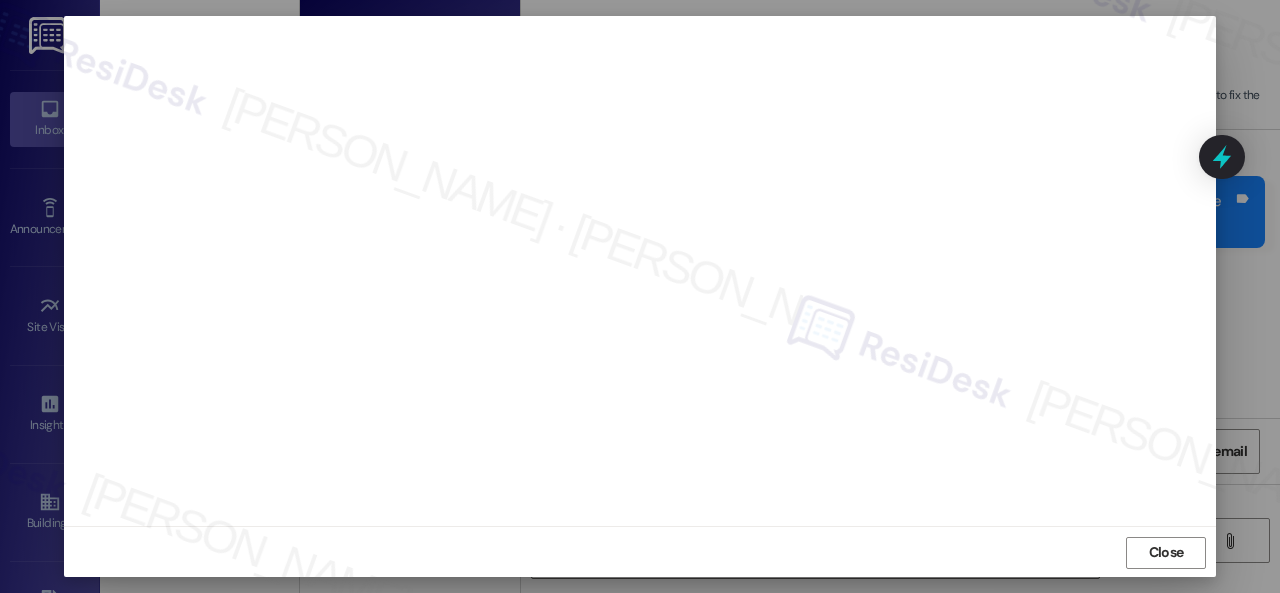 scroll, scrollTop: 25, scrollLeft: 0, axis: vertical 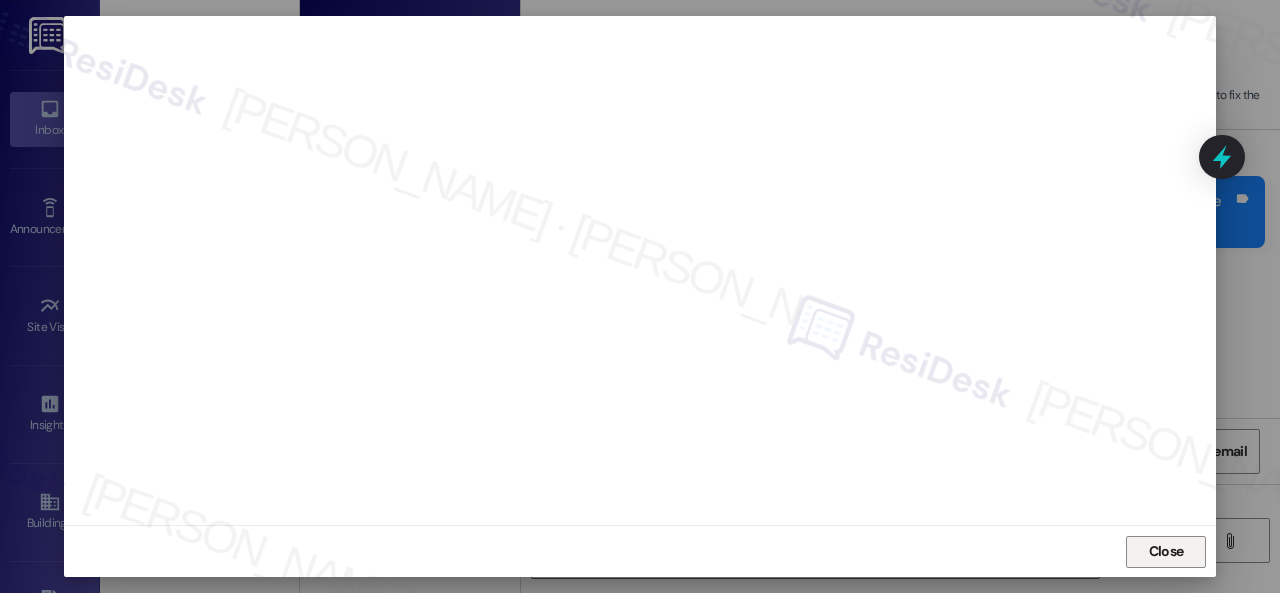click on "Close" at bounding box center [1166, 552] 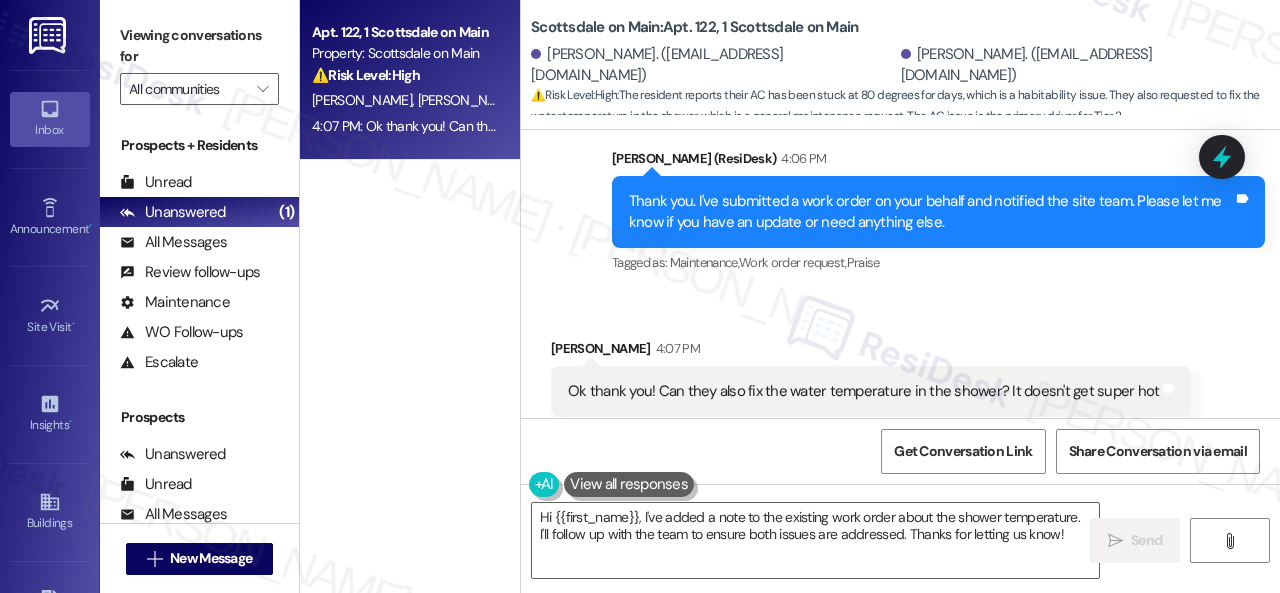 scroll, scrollTop: 7237, scrollLeft: 0, axis: vertical 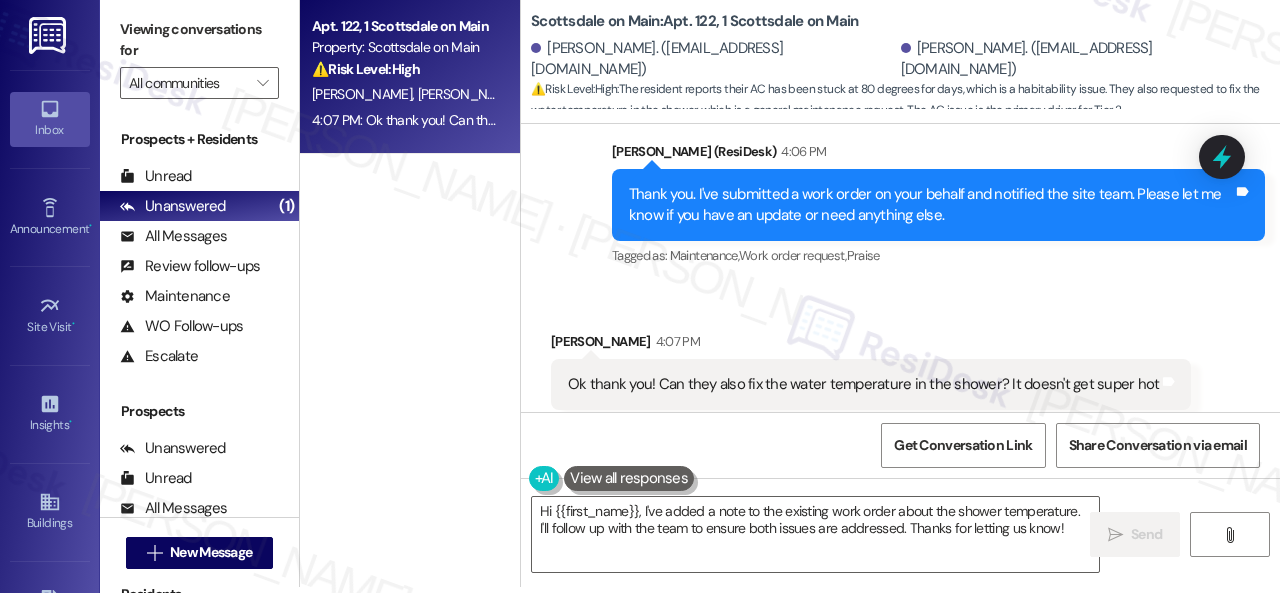 click on "Received via SMS Caitlynne Benninger 4:07 PM Ok thank you! Can they also fix the water temperature in the shower? It doesn't get super hot  Tags and notes Tagged as:   Plumbing/water ,  Click to highlight conversations about Plumbing/water High risk ,  Click to highlight conversations about High risk Maintenance request Click to highlight conversations about Maintenance request" at bounding box center [900, 370] 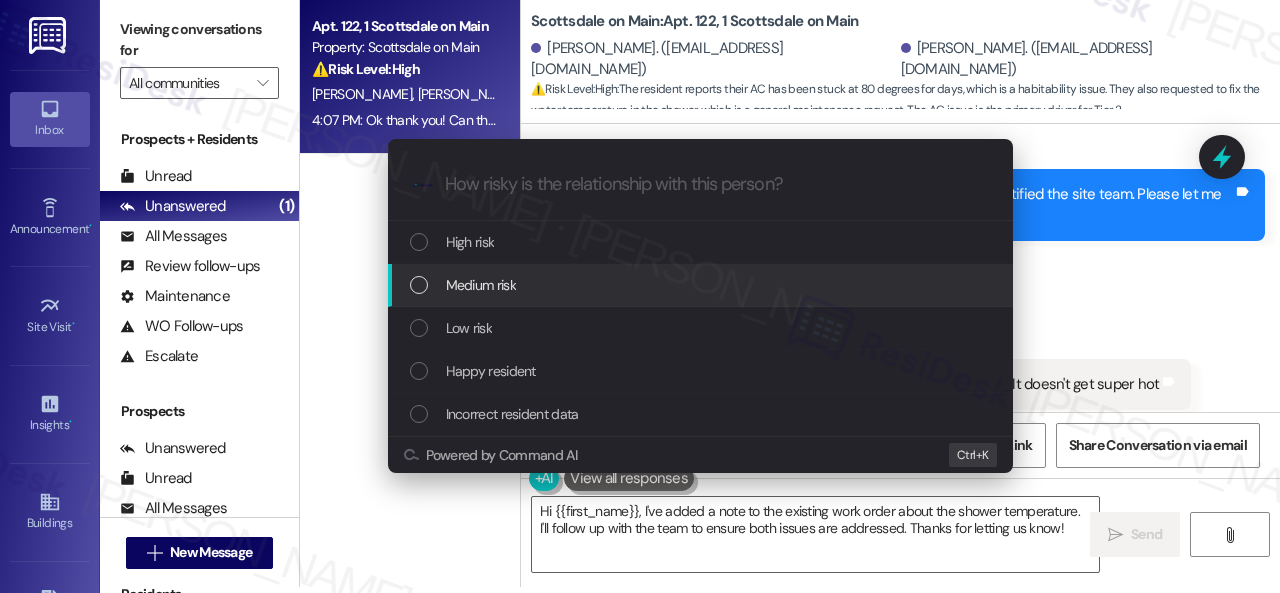 drag, startPoint x: 454, startPoint y: 249, endPoint x: 480, endPoint y: 291, distance: 49.396355 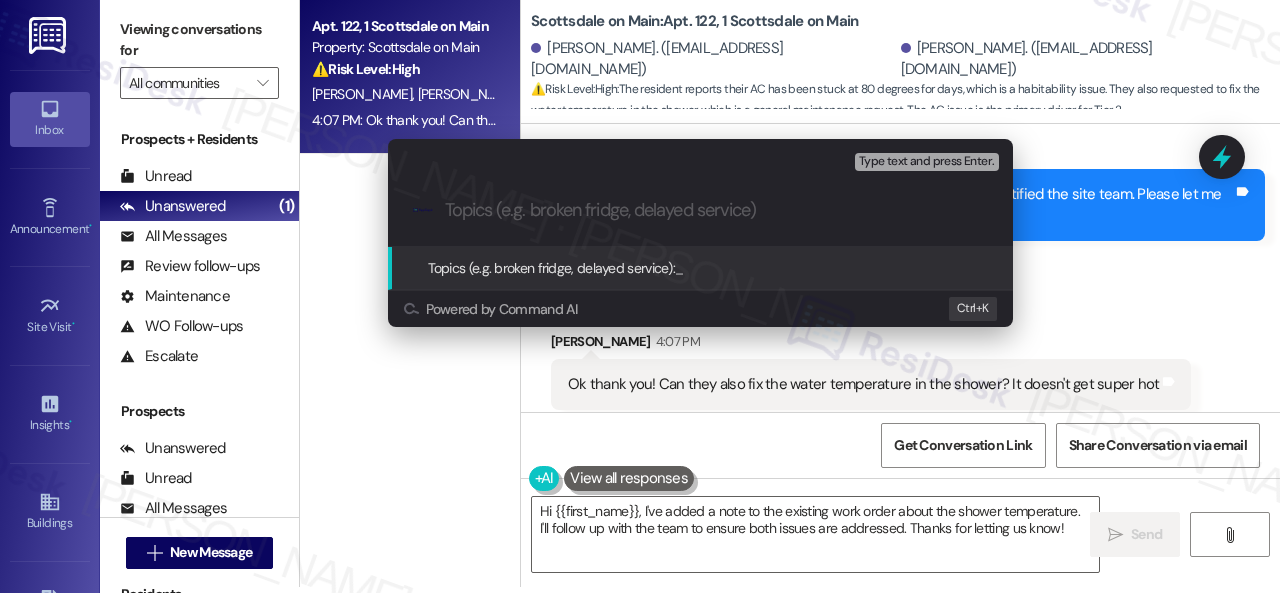 paste on "New work order/s submitted - Shower hot water issue" 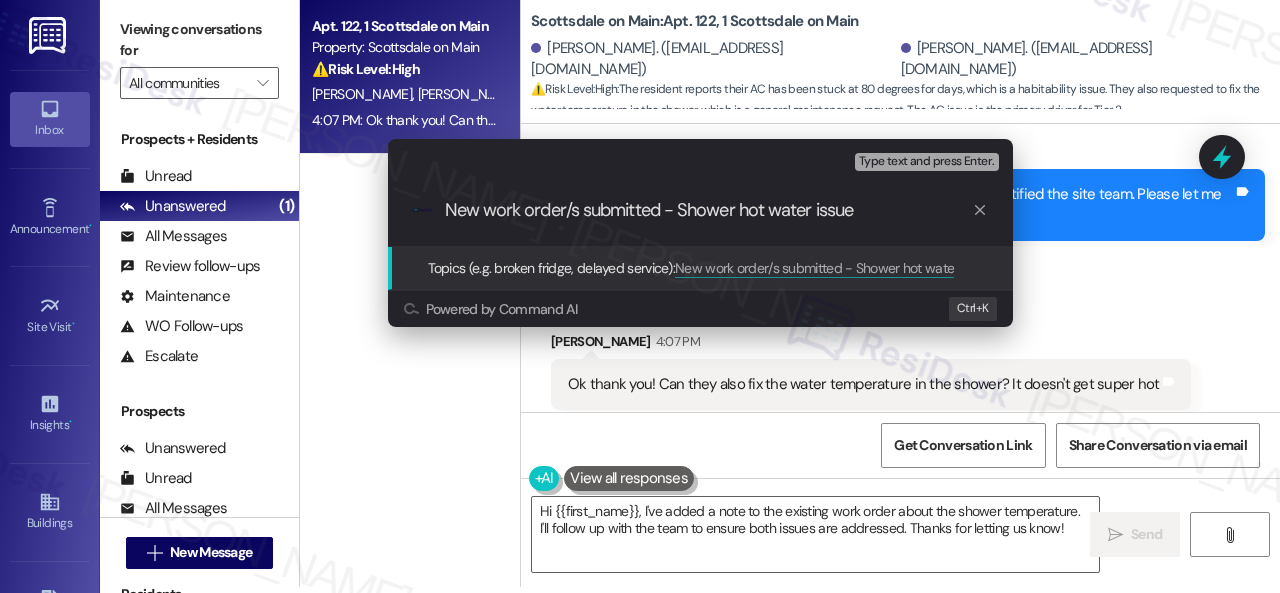 type 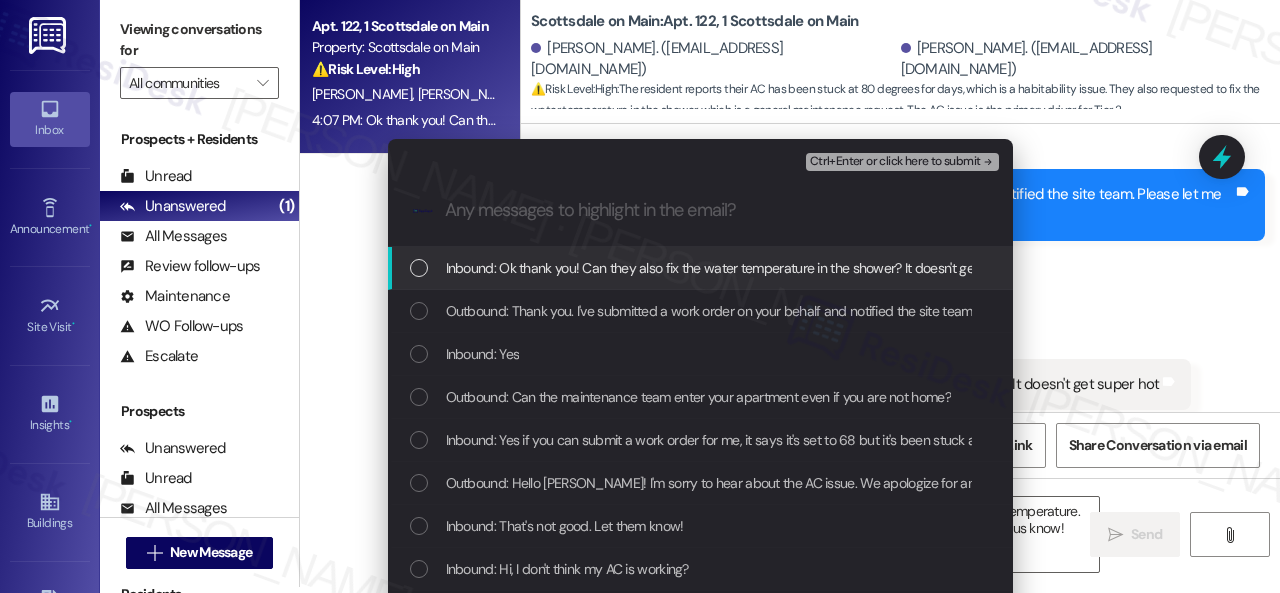click on "Inbound: Ok thank you! Can they also fix the water temperature in the shower? It doesn't get super hot" at bounding box center [700, 268] 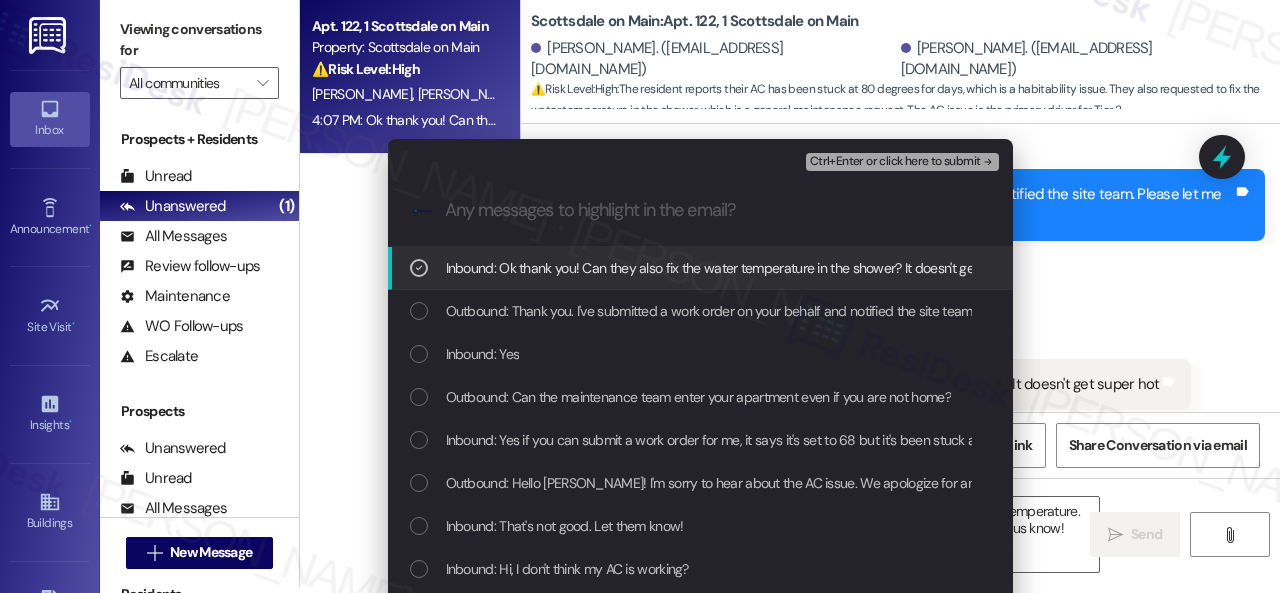 click on "Ctrl+Enter or click here to submit" at bounding box center (895, 162) 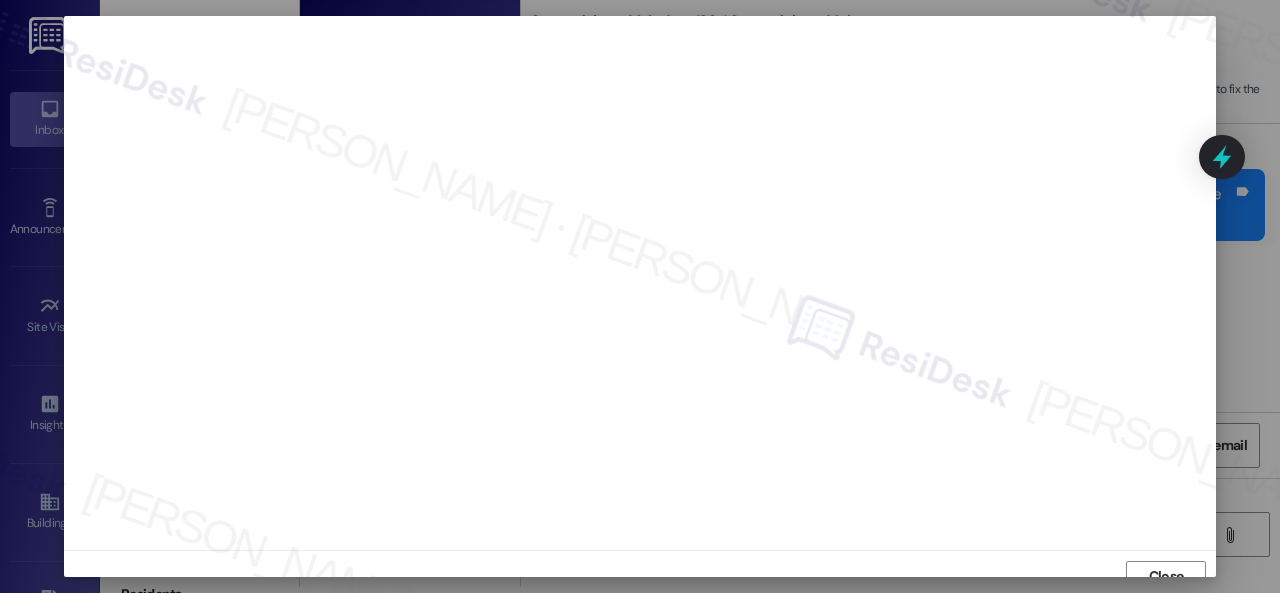 scroll, scrollTop: 15, scrollLeft: 0, axis: vertical 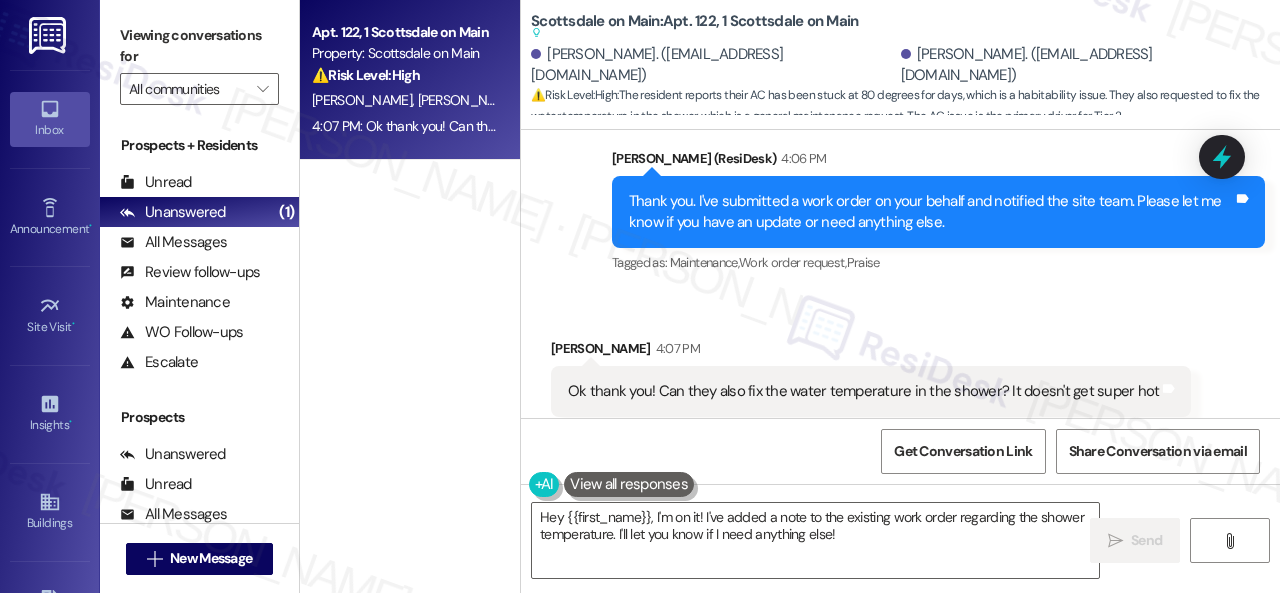 drag, startPoint x: 847, startPoint y: 536, endPoint x: 300, endPoint y: 459, distance: 552.393 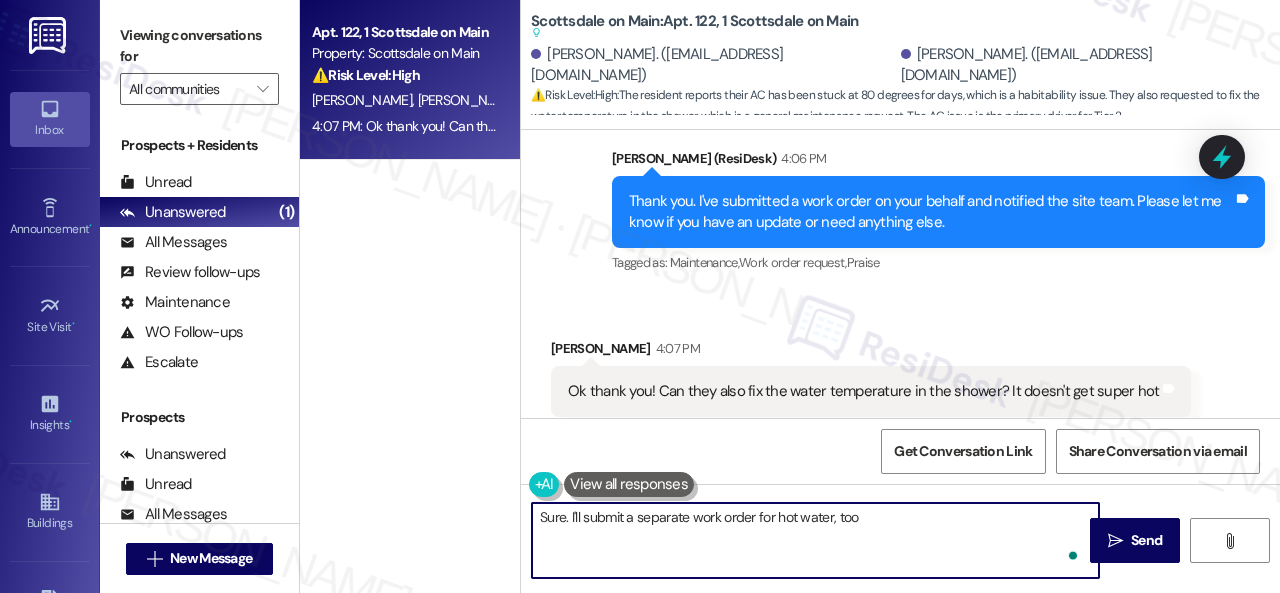 type on "Sure. I'll submit a separate work order for hot water, too." 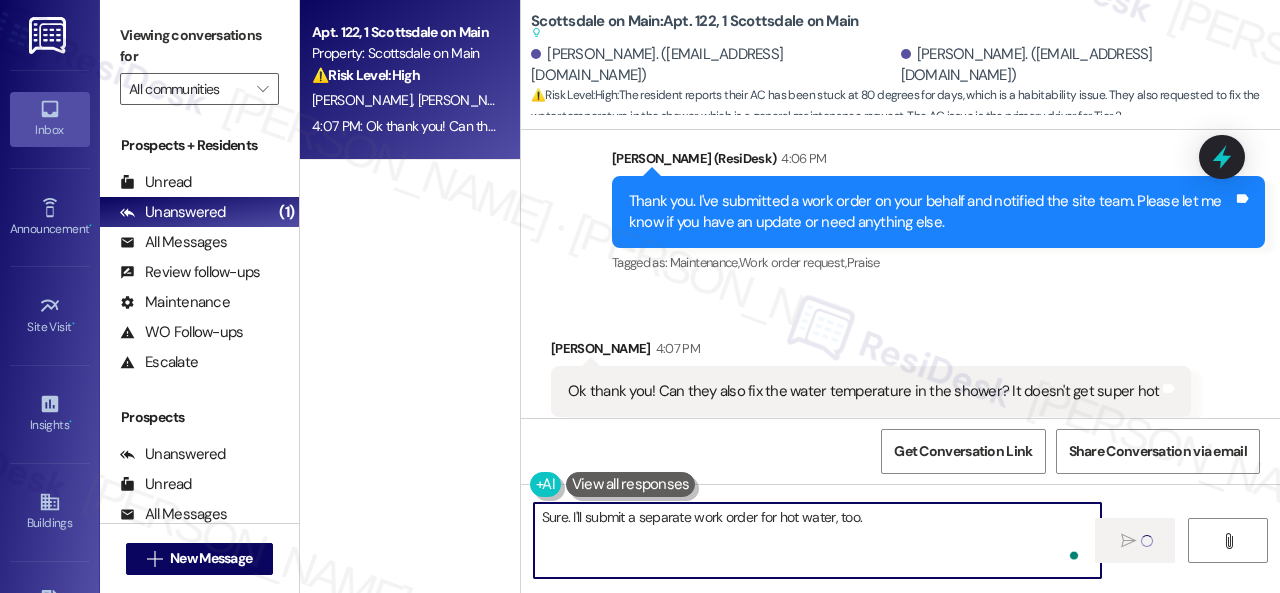 type 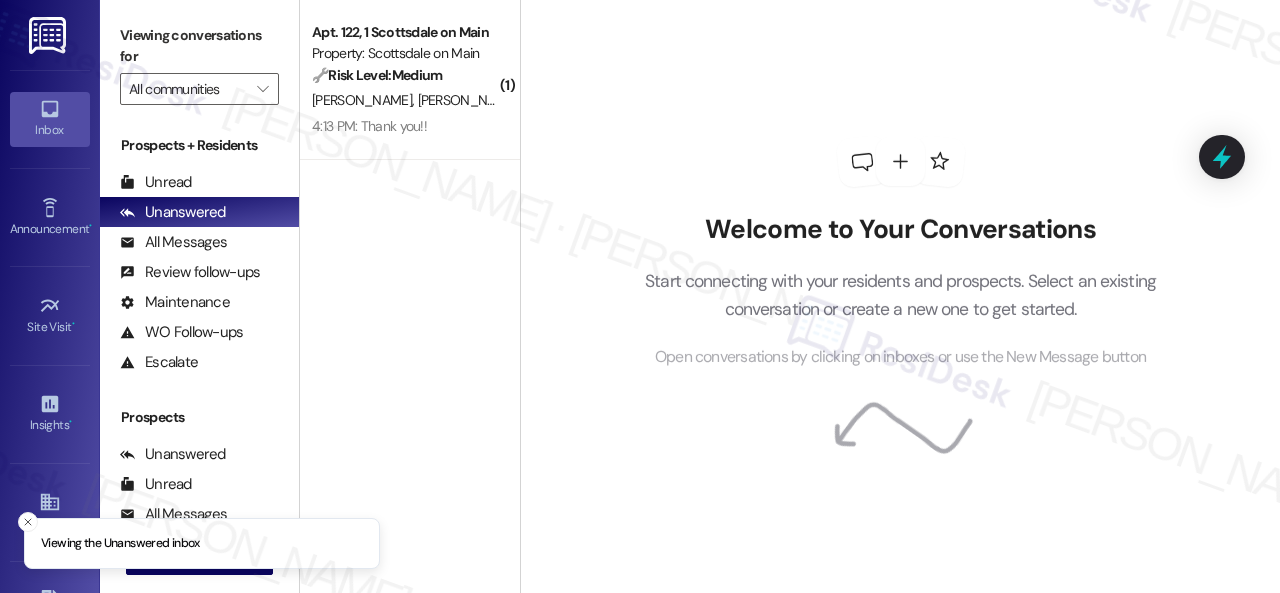 scroll, scrollTop: 0, scrollLeft: 0, axis: both 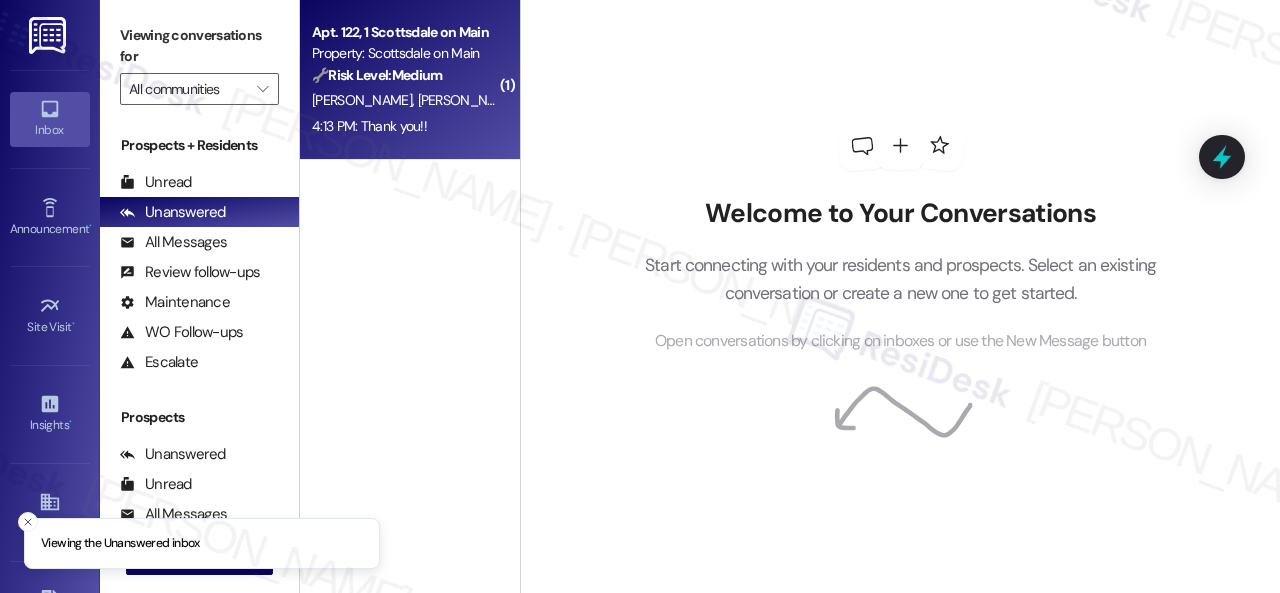 click on "[PERSON_NAME]" at bounding box center [468, 100] 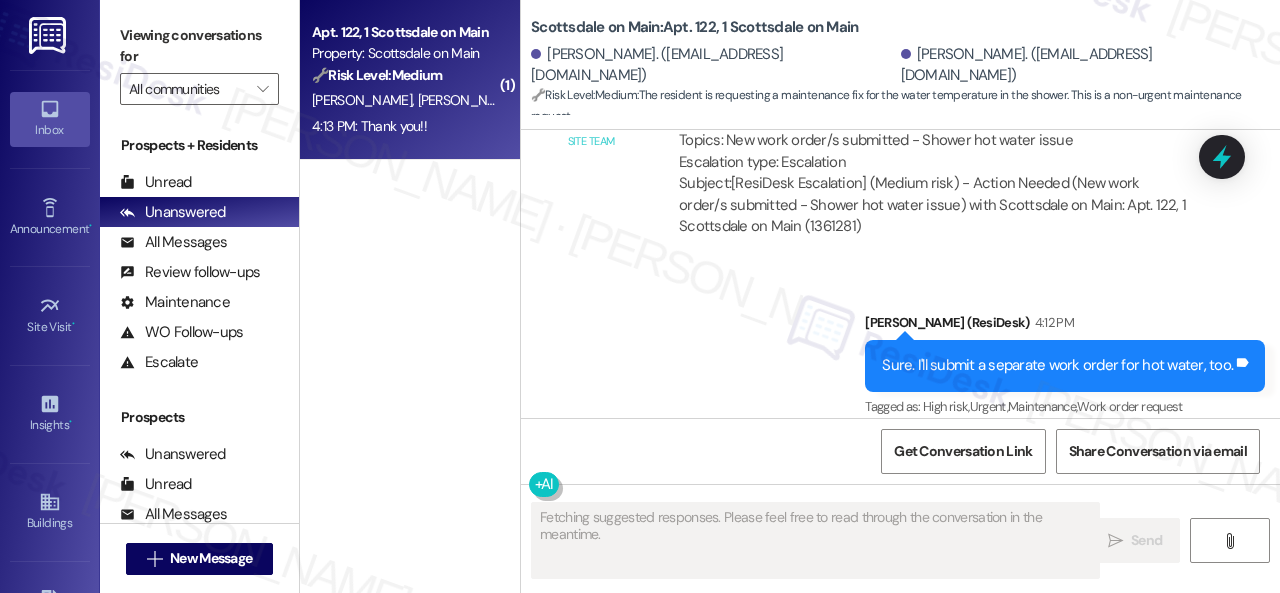 scroll, scrollTop: 7841, scrollLeft: 0, axis: vertical 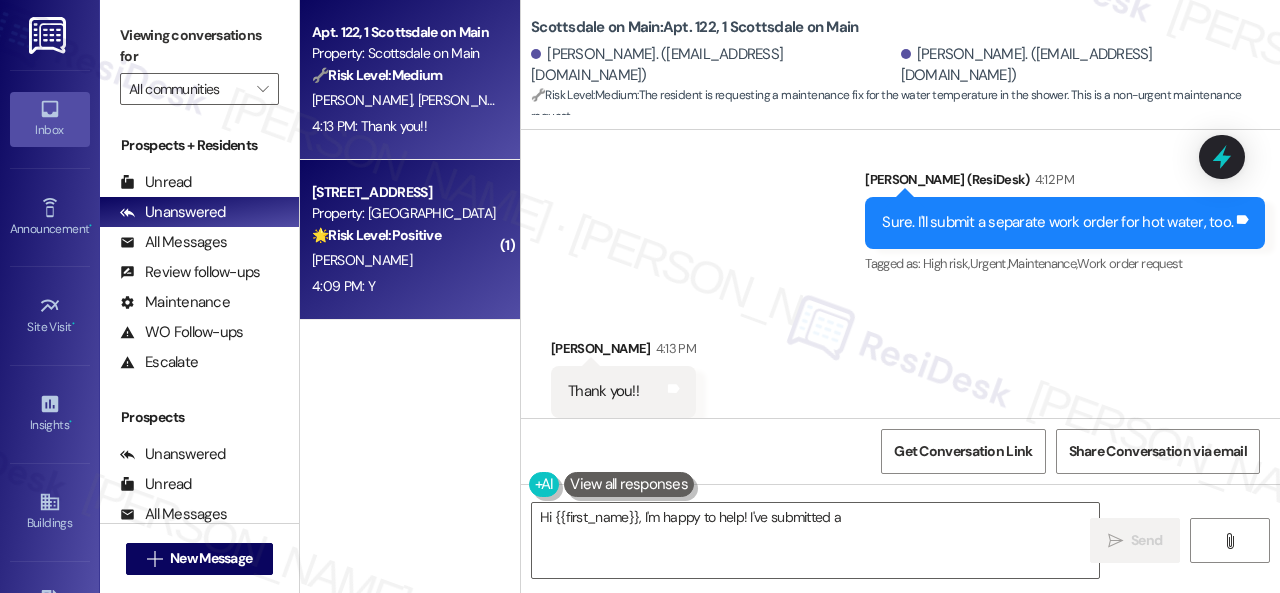 type on "Hi {{first_name}}, I'm happy to help! I've submitted a" 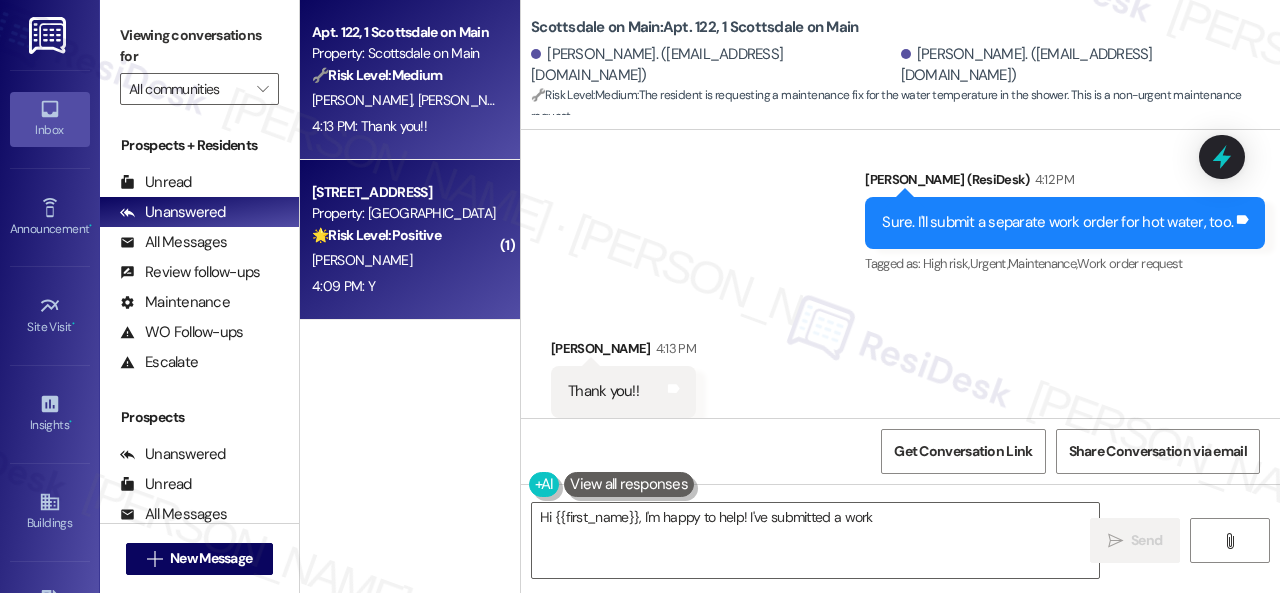 click on "4:09 PM: Y 4:09 PM: Y" at bounding box center [404, 286] 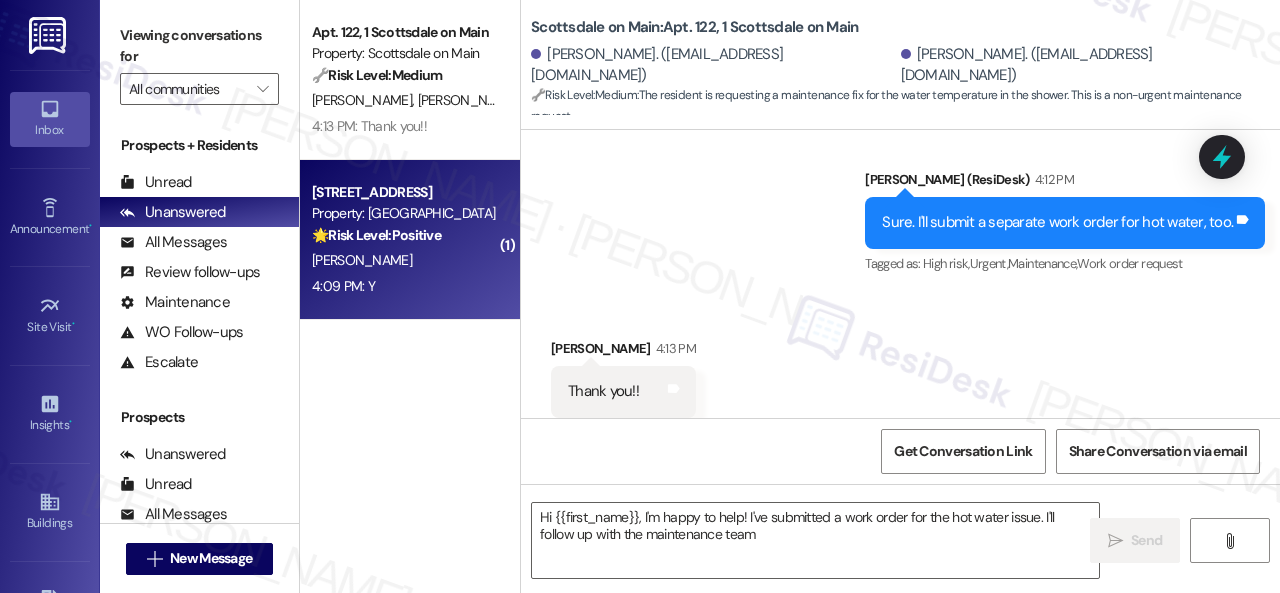 type on "Hi {{first_name}}, I'm happy to help! I've submitted a work order for the hot water issue. I'll follow up with the maintenance team to" 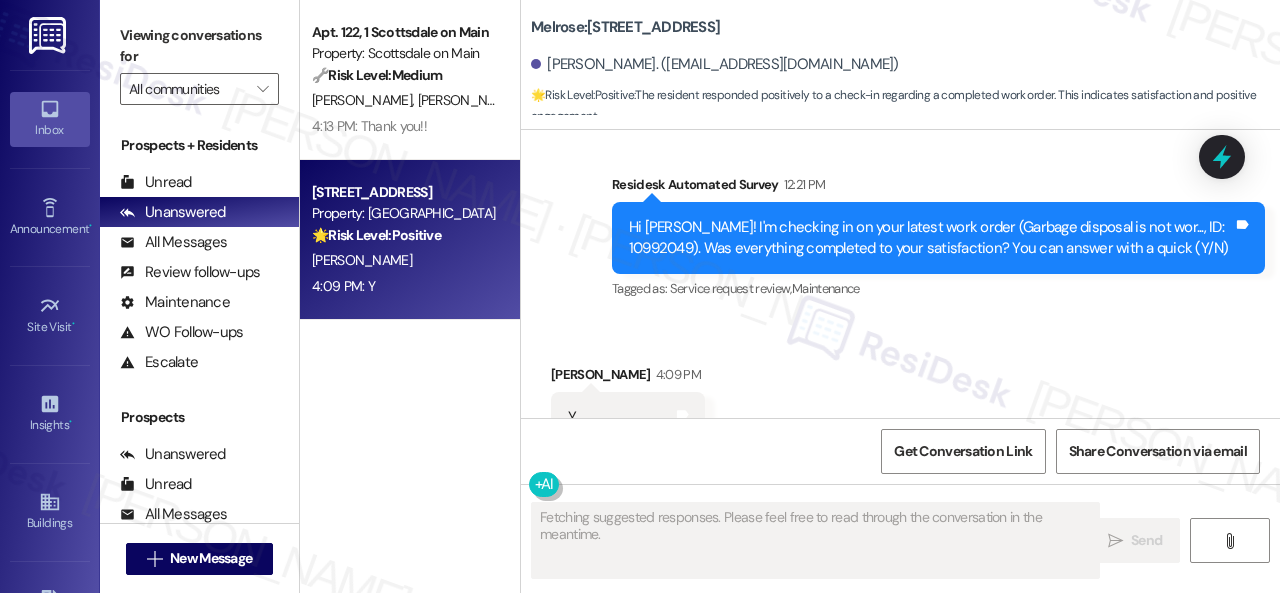 scroll, scrollTop: 4581, scrollLeft: 0, axis: vertical 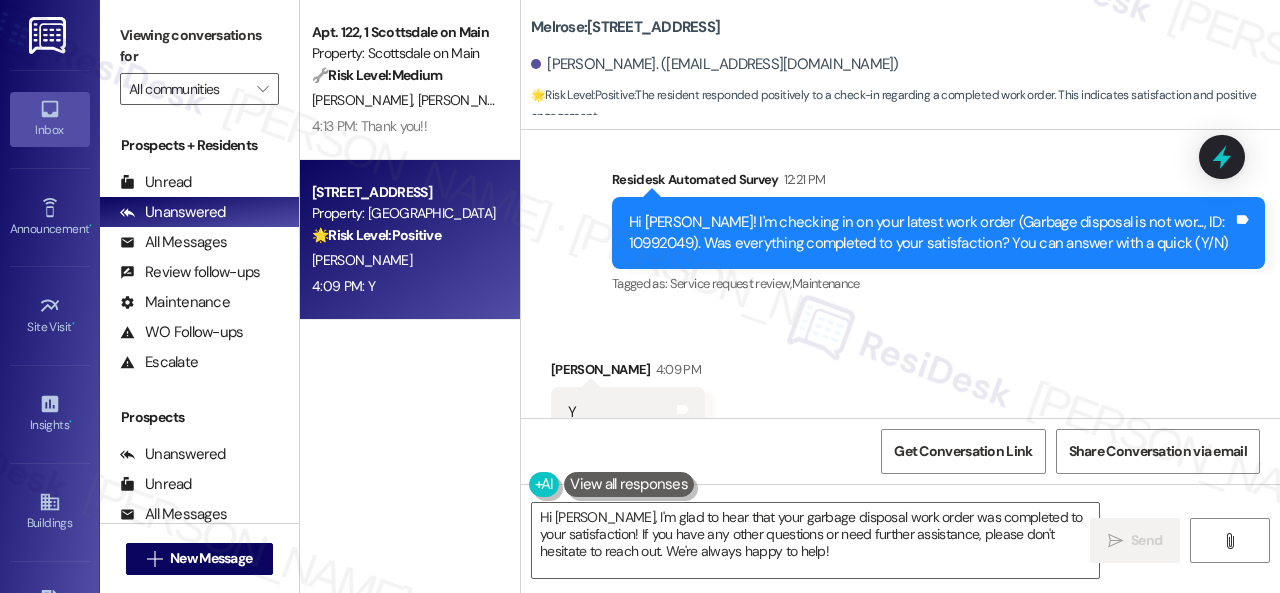 drag, startPoint x: 802, startPoint y: 560, endPoint x: 332, endPoint y: 449, distance: 482.9296 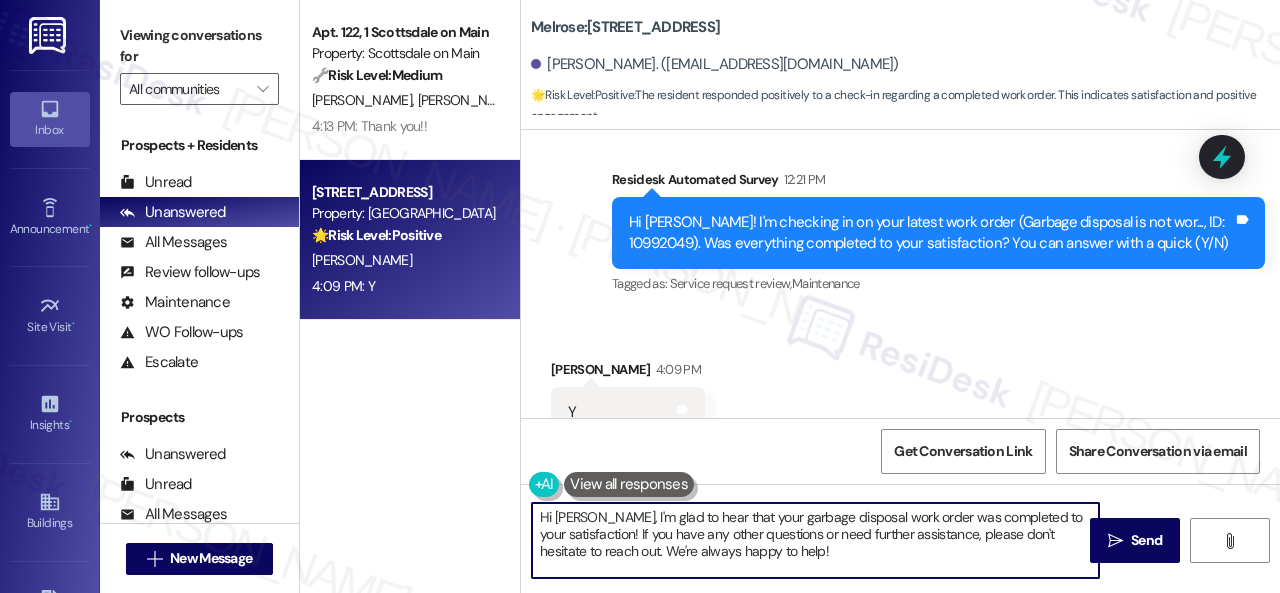paste on "Awesome — glad everything’s sorted! If {{property}} was up to your expectations, just reply “Yes.” If not, no worries — feel free to share your thoughts. We’re always looking to get better" 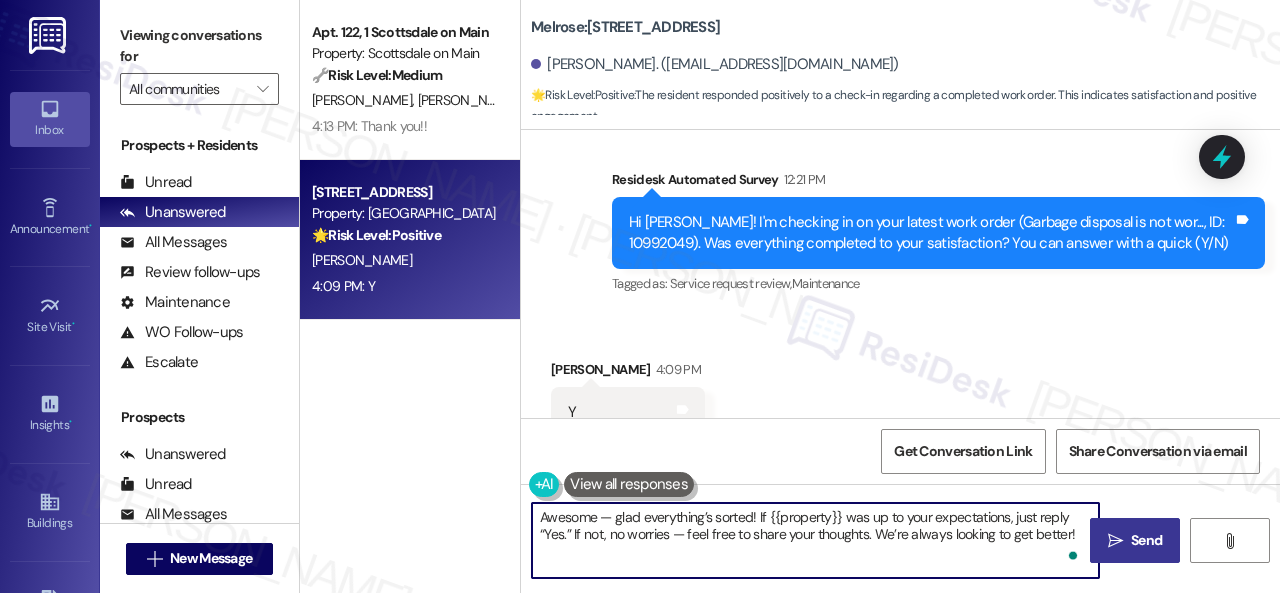 type on "Awesome — glad everything’s sorted! If {{property}} was up to your expectations, just reply “Yes.” If not, no worries — feel free to share your thoughts. We’re always looking to get better!" 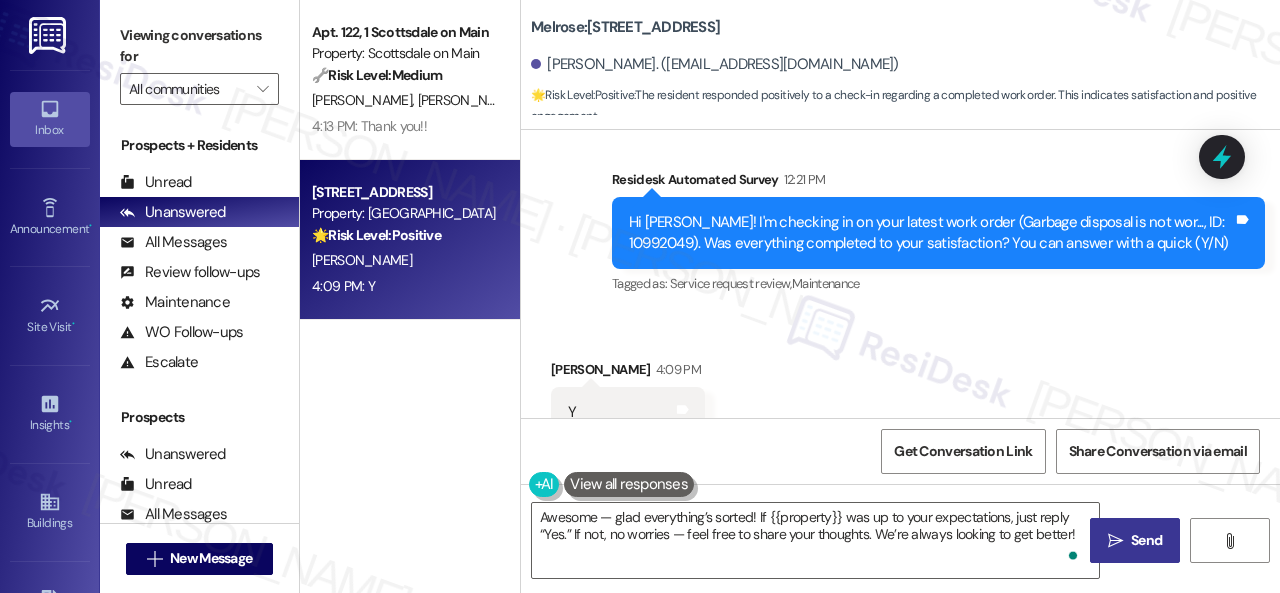 click on "" at bounding box center [1115, 541] 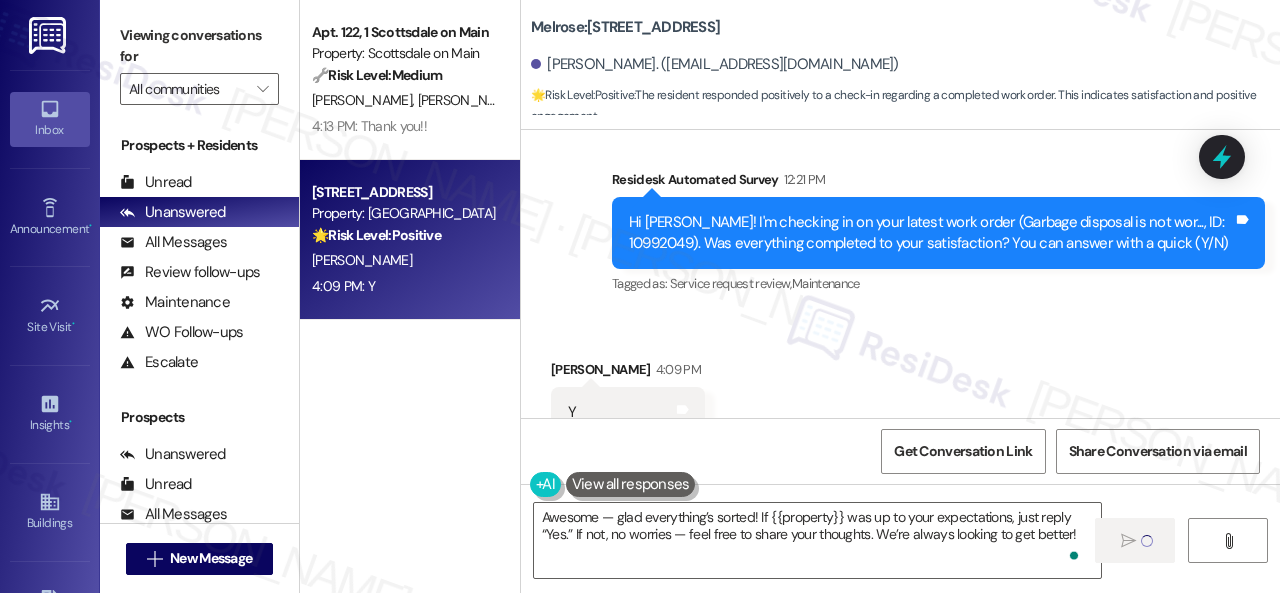 type 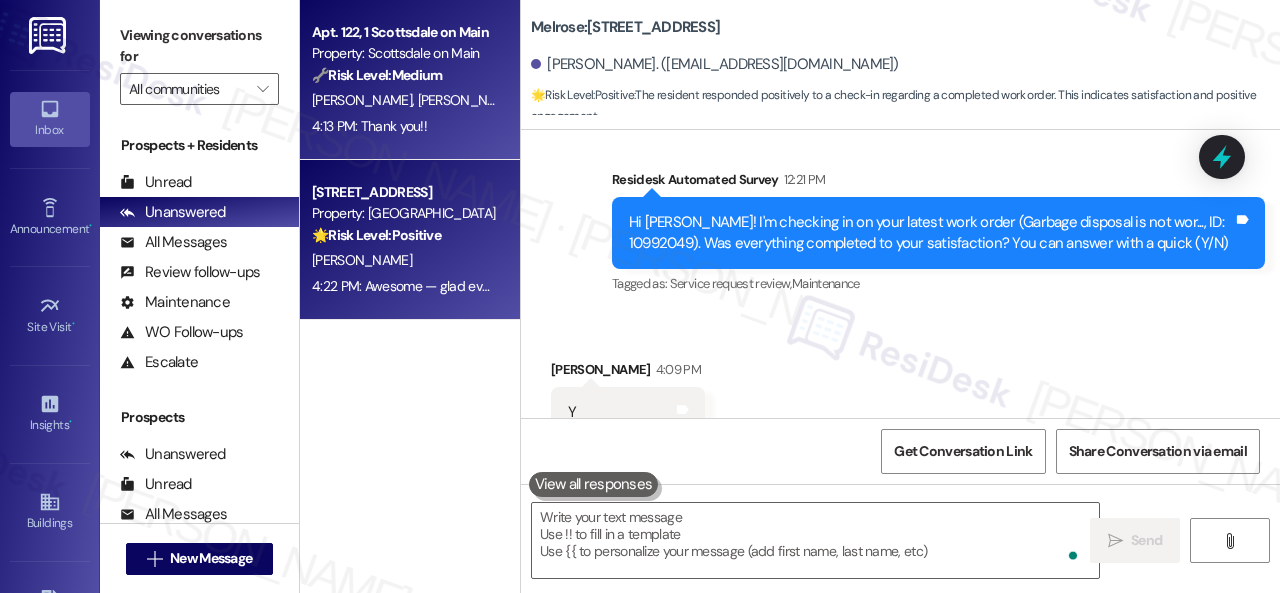 click on "🔧  Risk Level:  Medium The resident is requesting a maintenance fix for the water temperature in the shower. This is a non-urgent maintenance request." at bounding box center [404, 75] 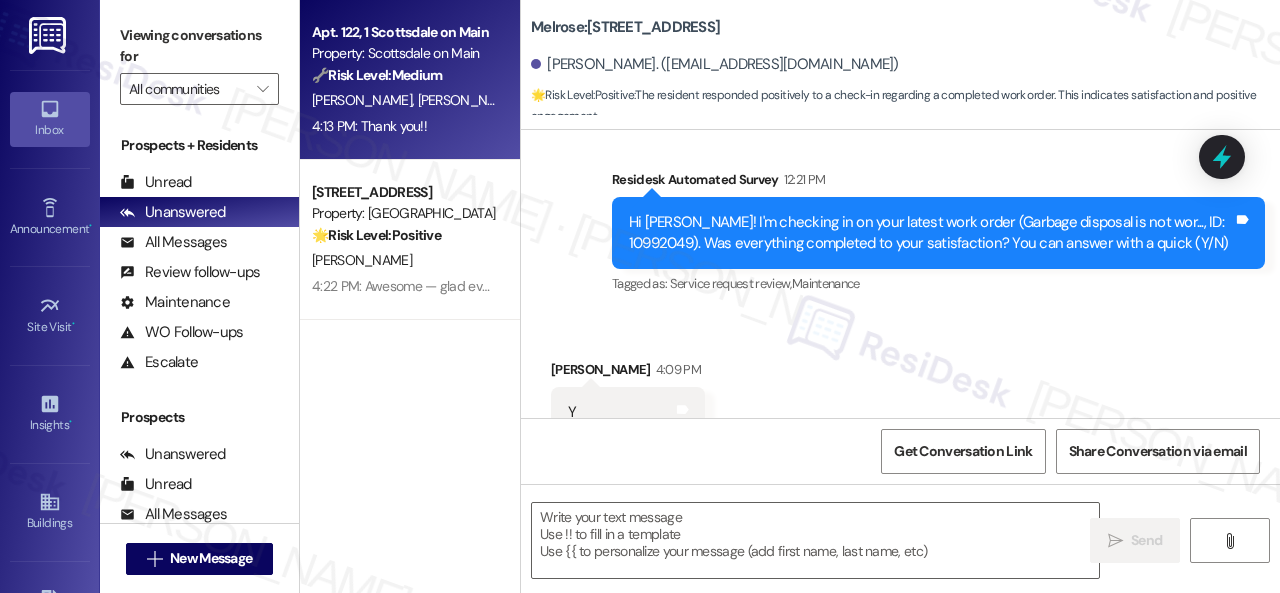 type on "Fetching suggested responses. Please feel free to read through the conversation in the meantime." 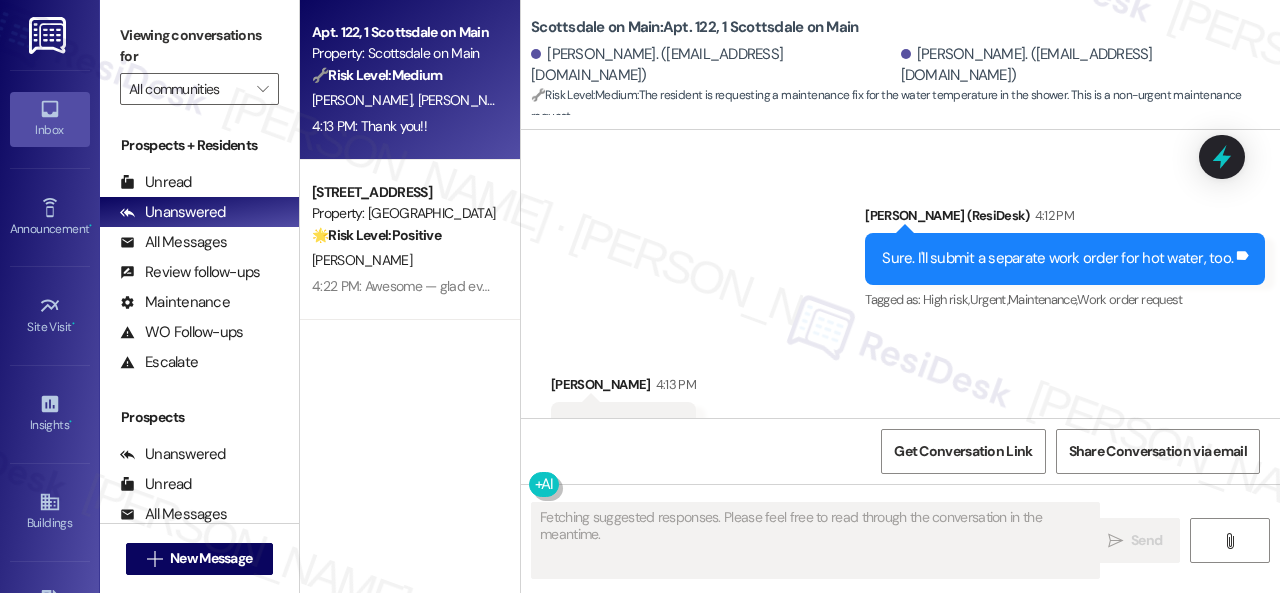 scroll, scrollTop: 7841, scrollLeft: 0, axis: vertical 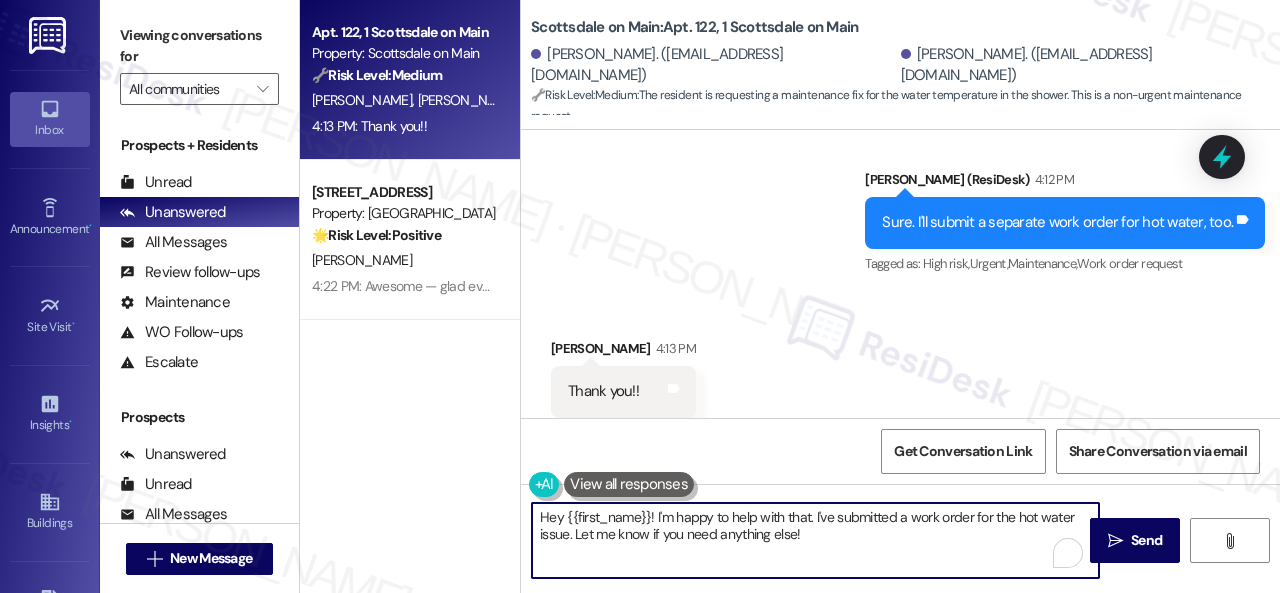 drag, startPoint x: 446, startPoint y: 480, endPoint x: 280, endPoint y: 390, distance: 188.82796 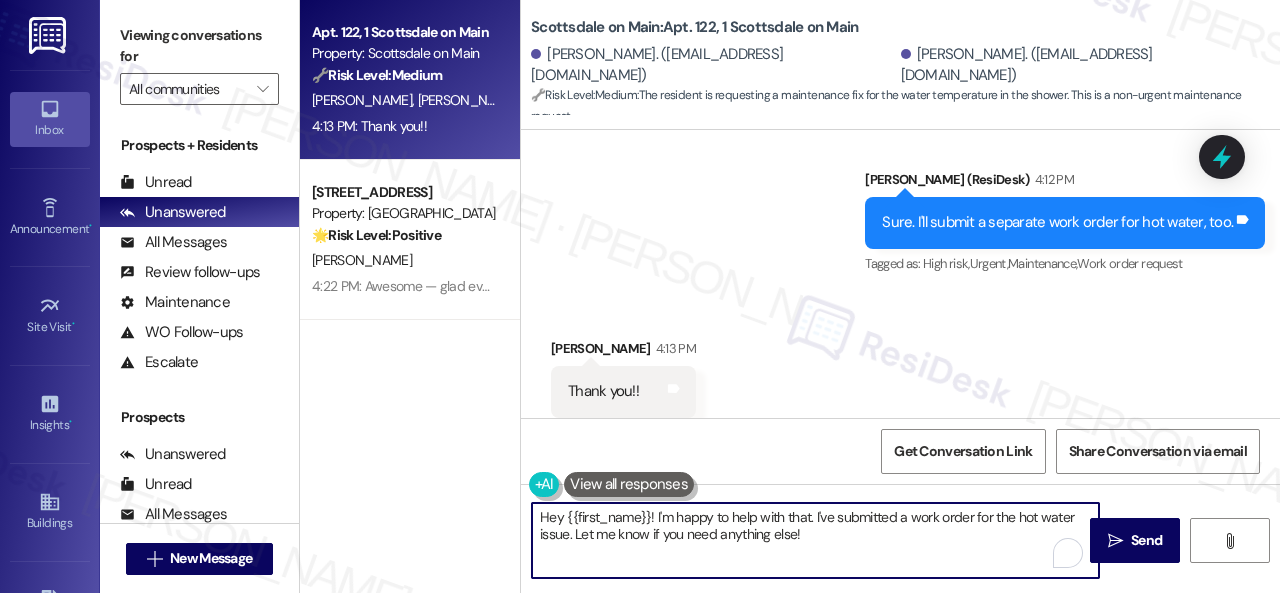 click on "Viewing conversations for All communities  Prospects + Residents Unread (0) Unread: Any message you haven't read yet will show up here Unanswered (0) Unanswered: ResiDesk identifies open questions and unanswered conversations so you can respond to them. All Messages (undefined) All Messages: This is your inbox. All of your tenant messages will show up here. Review follow-ups (undefined) Review follow-ups: ResiDesk identifies open review candidates and conversations so you can respond to them. Maintenance (undefined) Maintenance: ResiDesk identifies conversations around maintenance or work orders from the last 14 days so you can respond to them. WO Follow-ups (undefined) WO Follow-ups: ResiDesk identifies follow-ups around maintenance or work orders from the last 7 days so you can respond to them. Escalate (undefined) Escalate: ResiDesk identifies conversations that need to be escalated to the site team from the last 5 days so you can respond to them. Prospects Unanswered (0) Unread (0) All Messages (0) (0)" at bounding box center [690, 296] 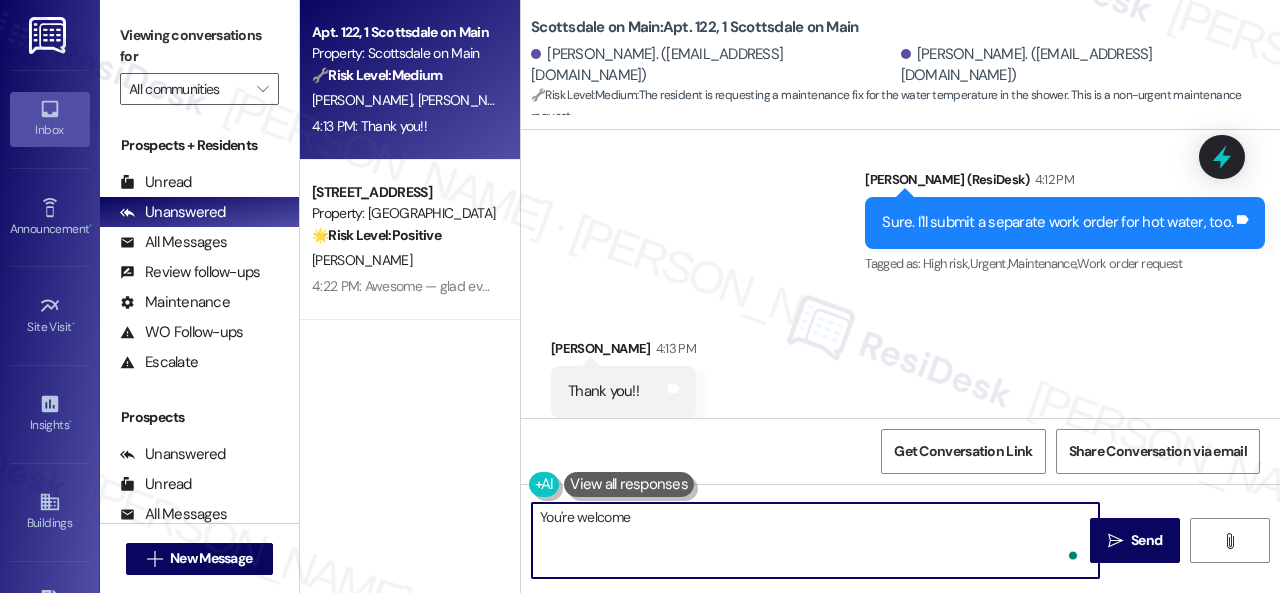 type on "You're welcome!" 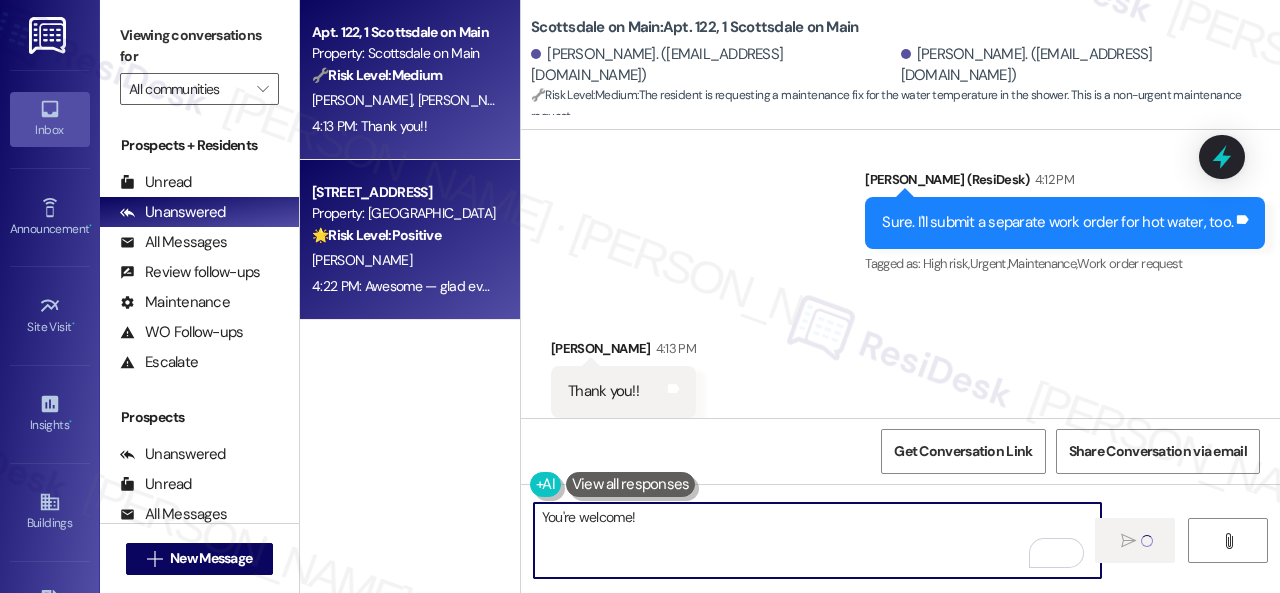 type 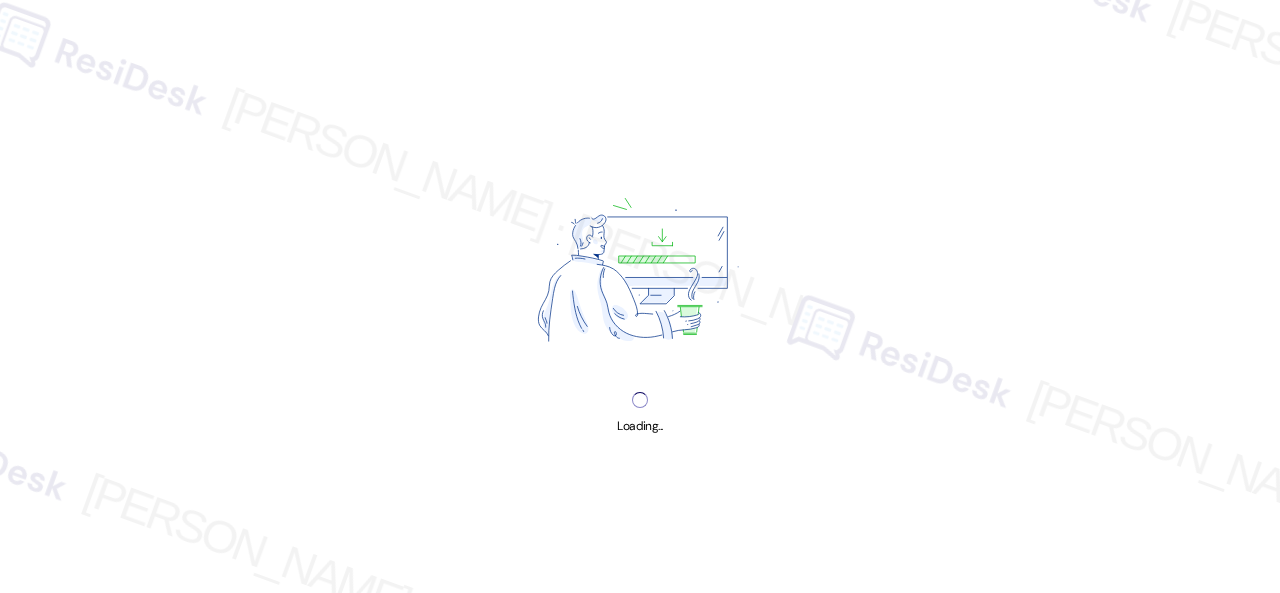 scroll, scrollTop: 0, scrollLeft: 0, axis: both 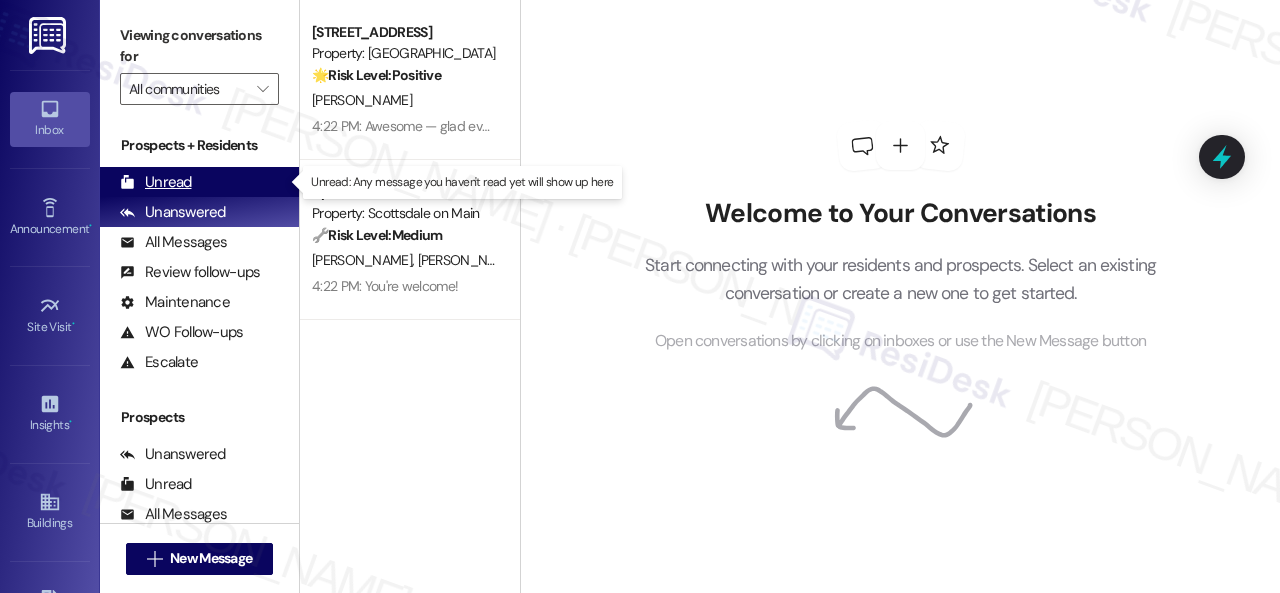 click on "Unread" at bounding box center (156, 182) 